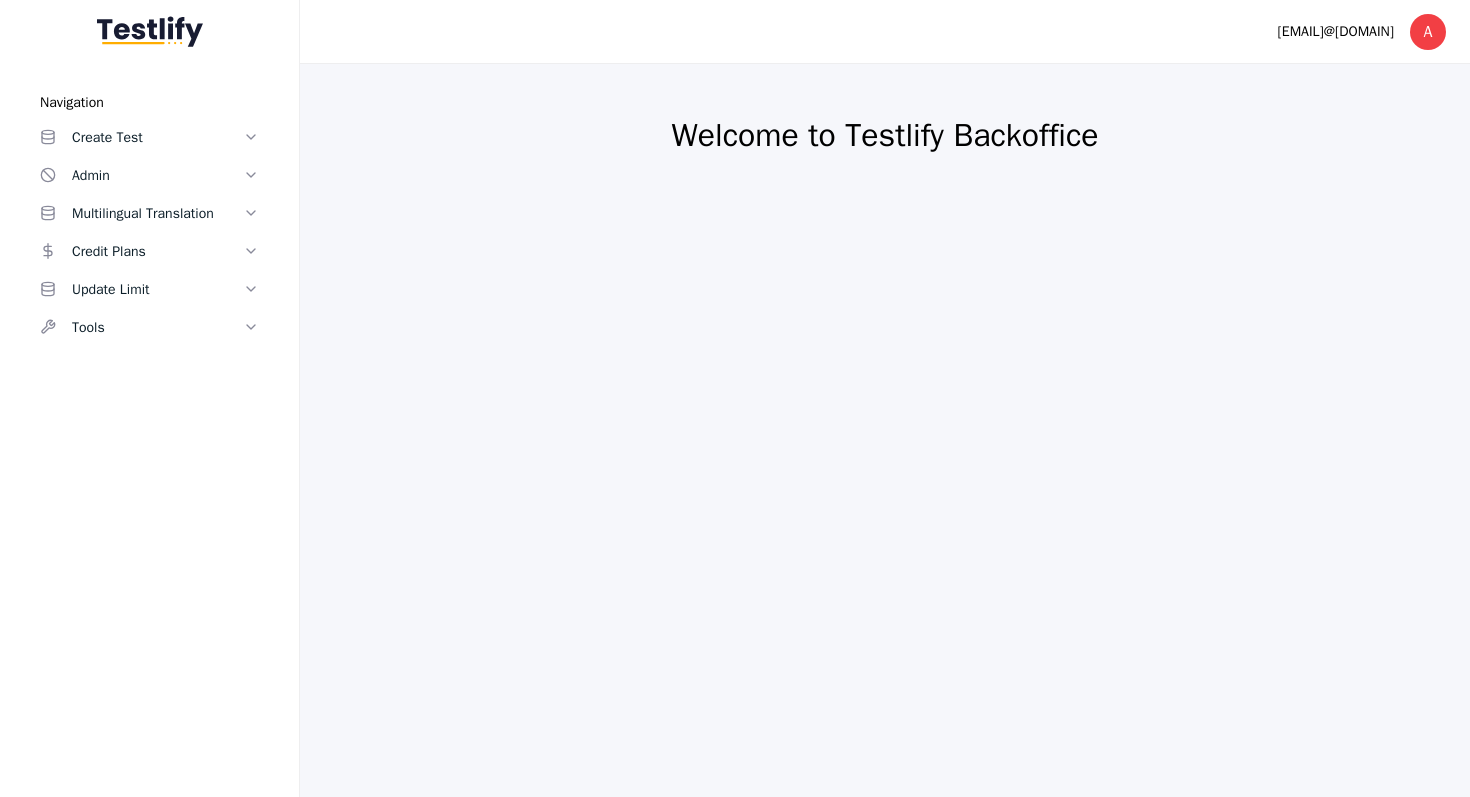 scroll, scrollTop: 0, scrollLeft: 0, axis: both 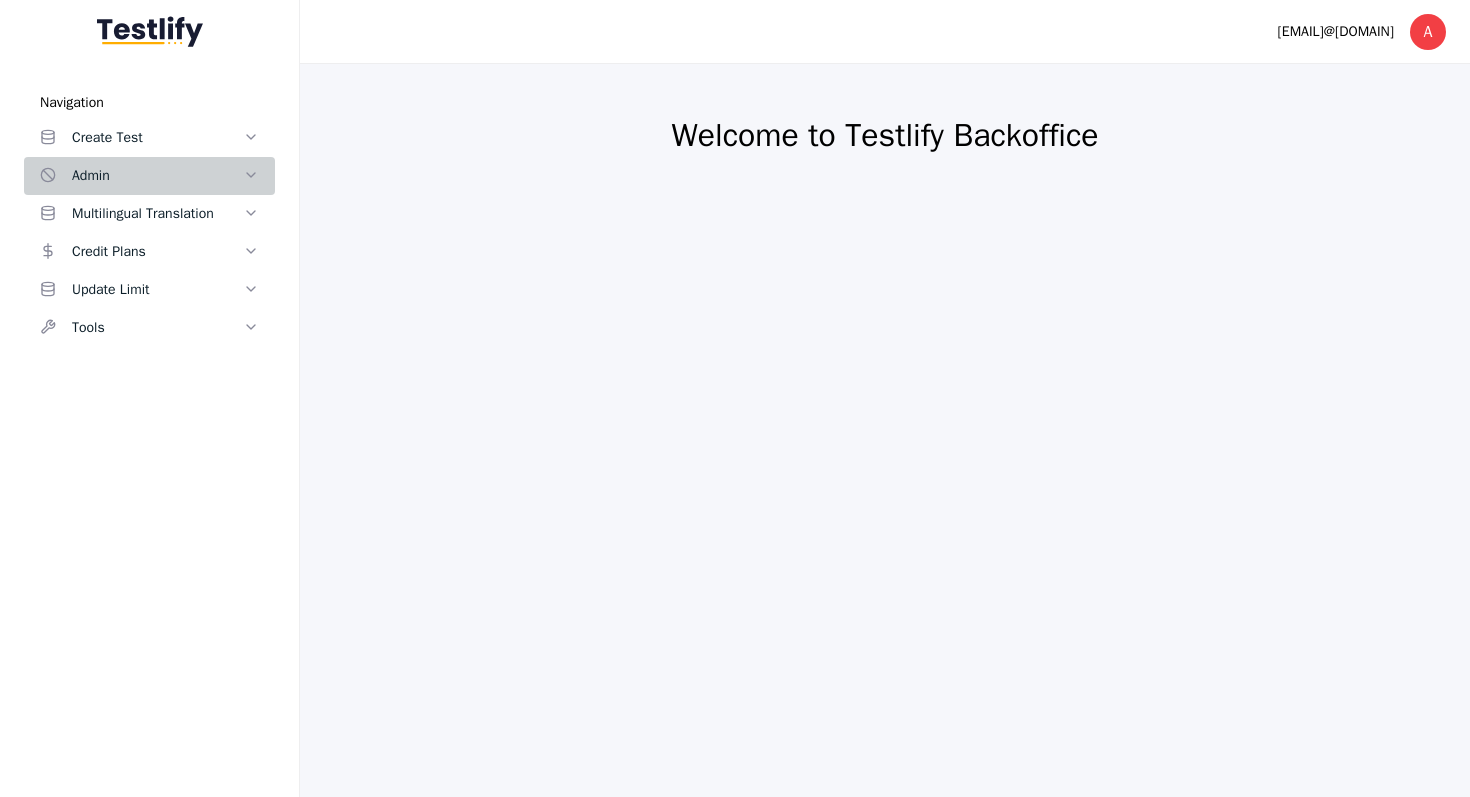 click on "Admin" at bounding box center (157, 138) 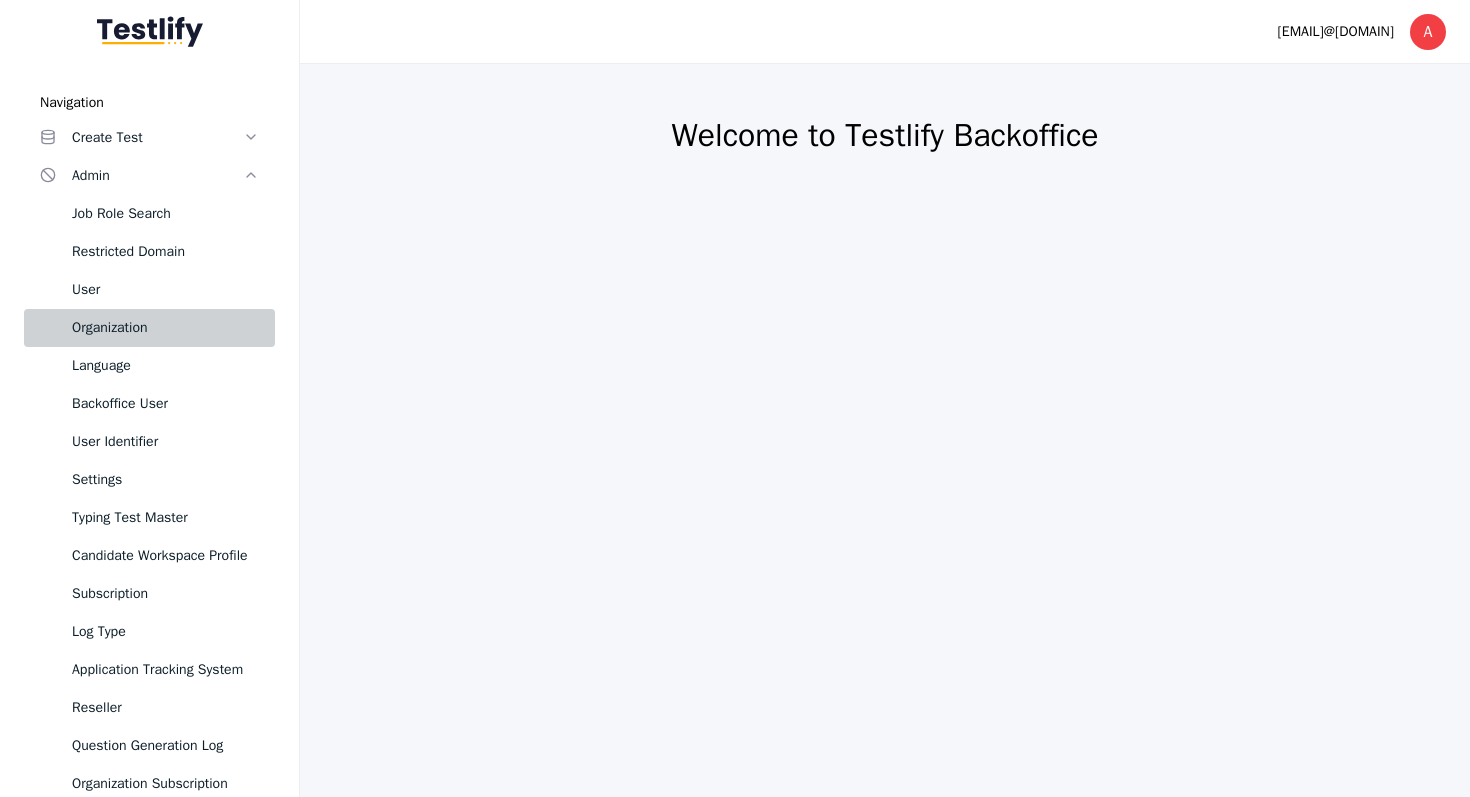 click on "Organization" at bounding box center [149, 328] 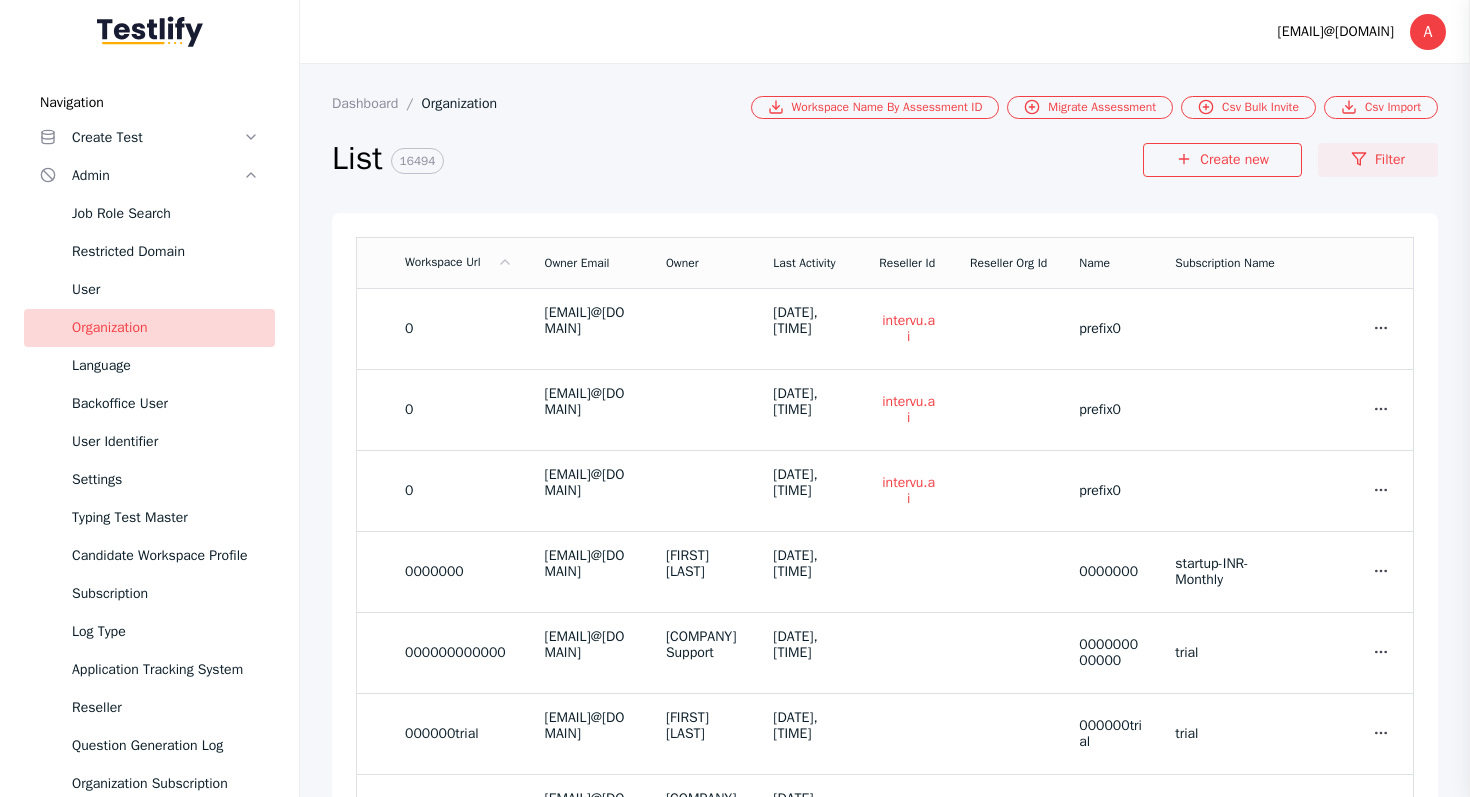 click on "Filter" at bounding box center [1378, 160] 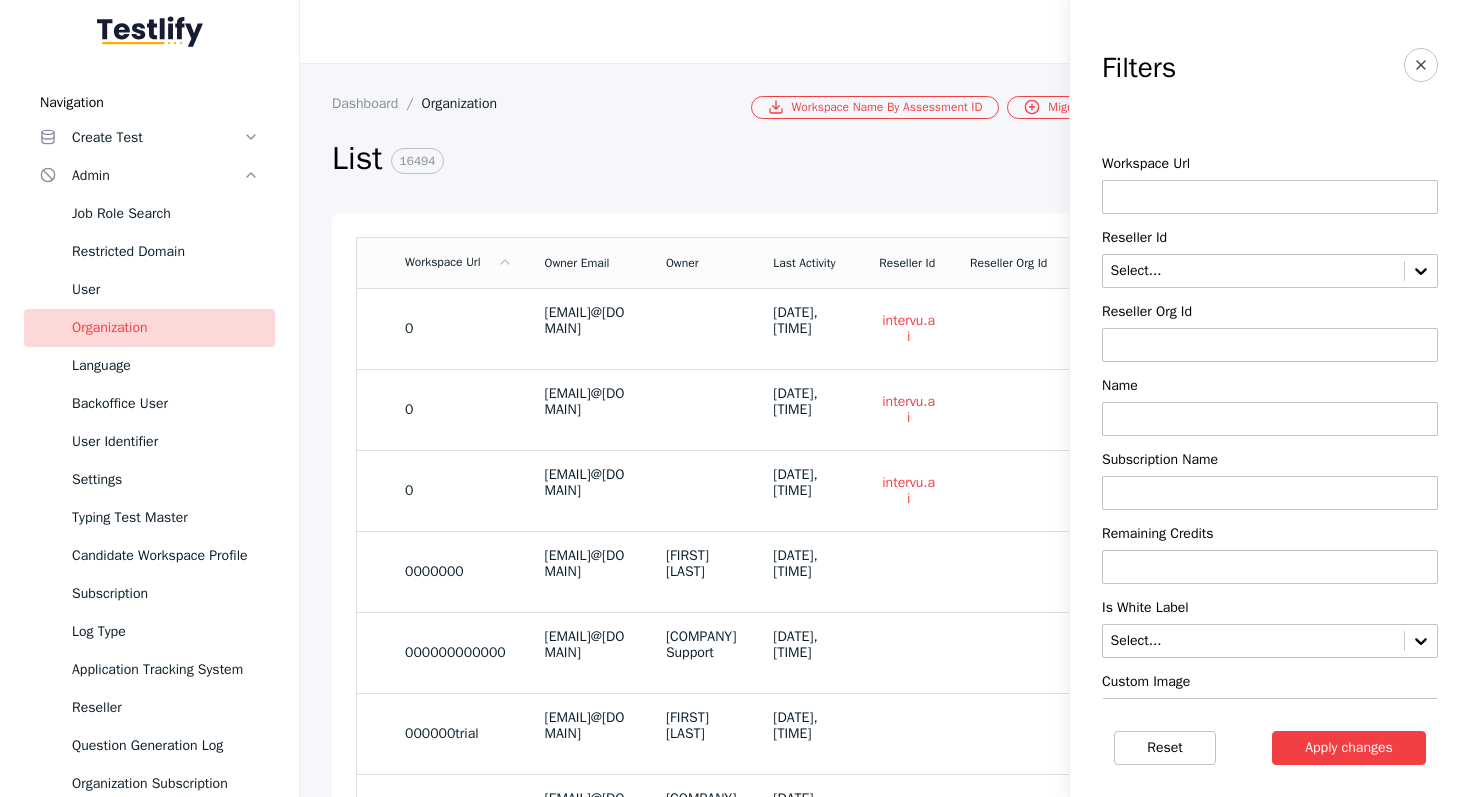 click at bounding box center [1270, 197] 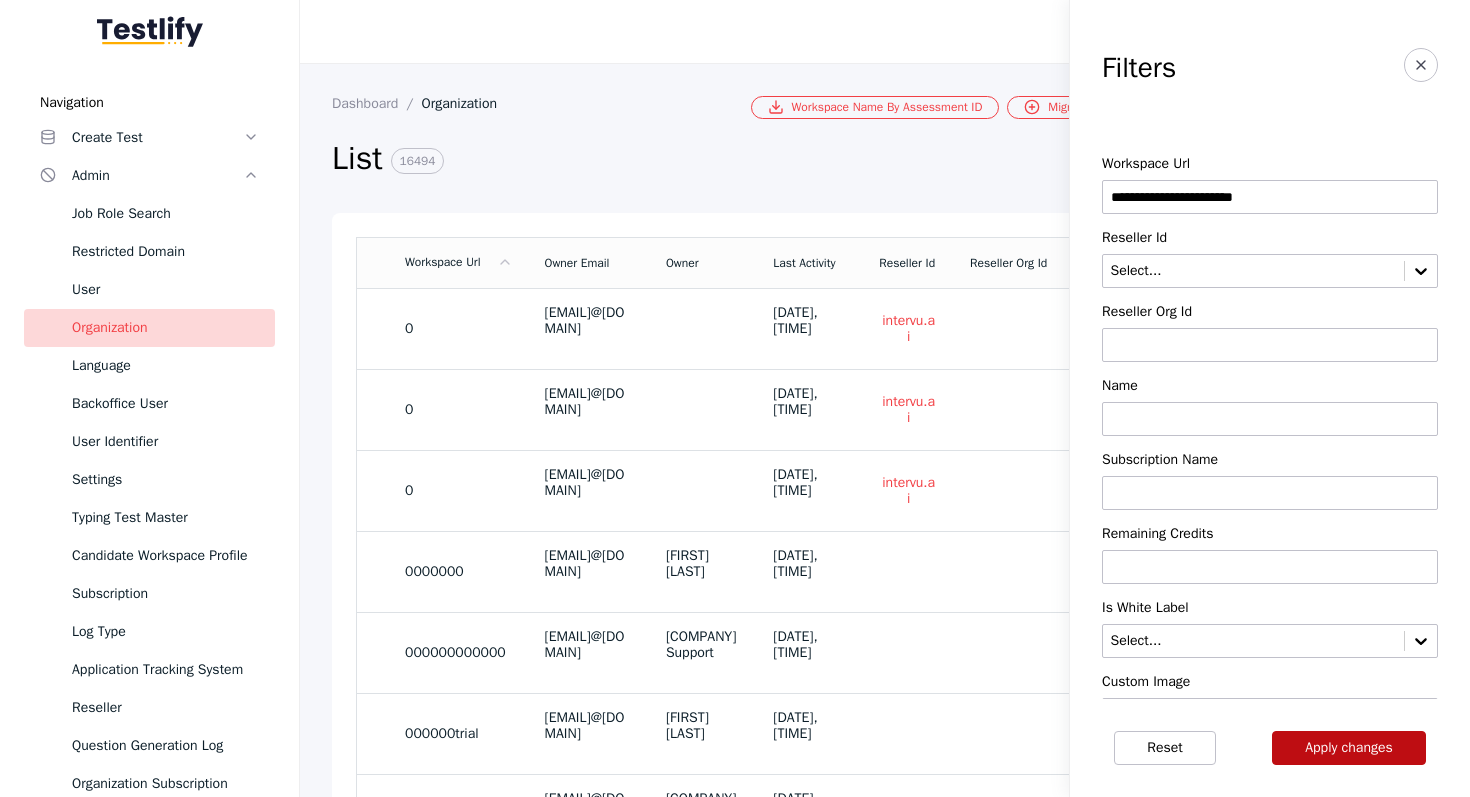 click on "Apply changes" at bounding box center [1349, 748] 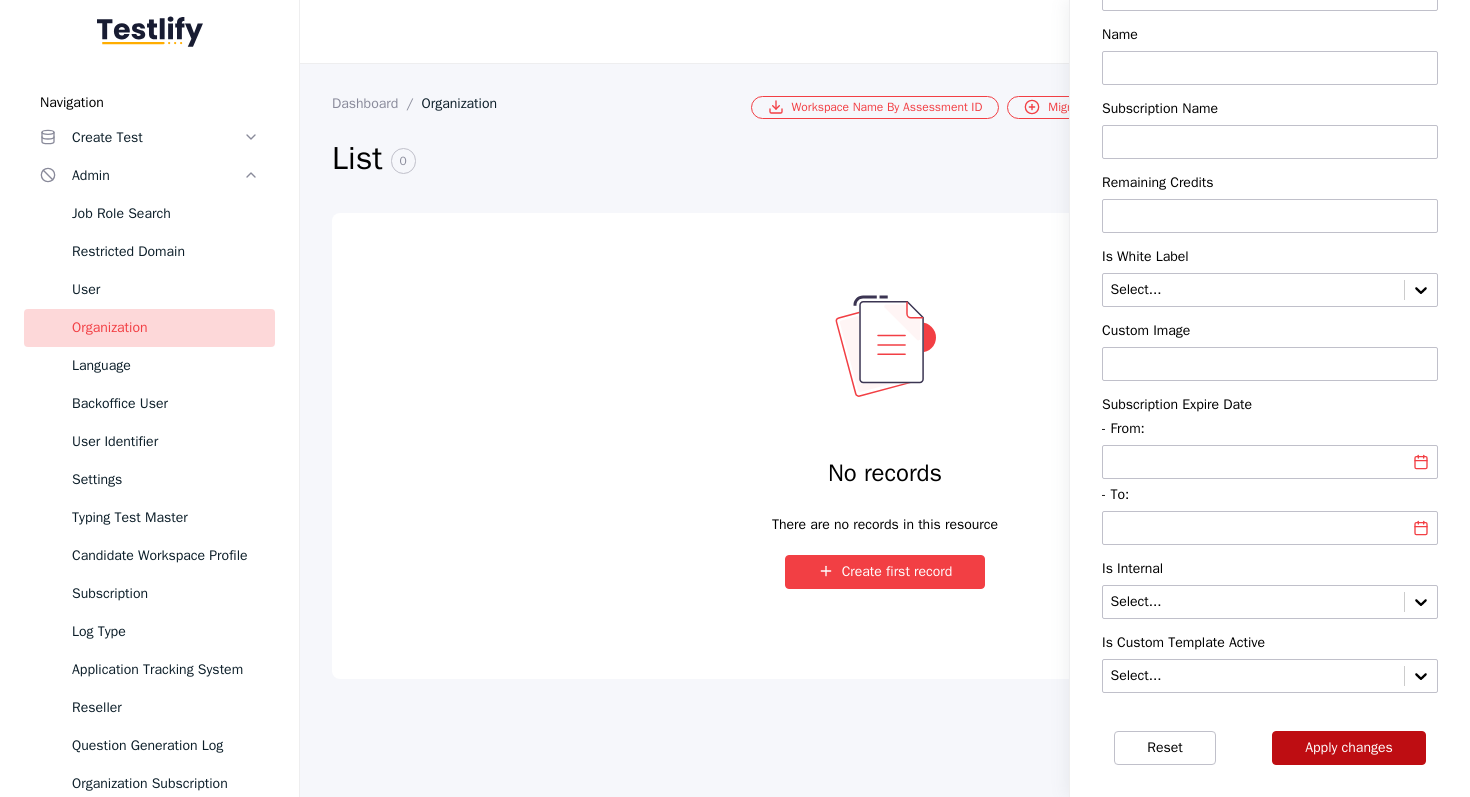 scroll, scrollTop: 0, scrollLeft: 0, axis: both 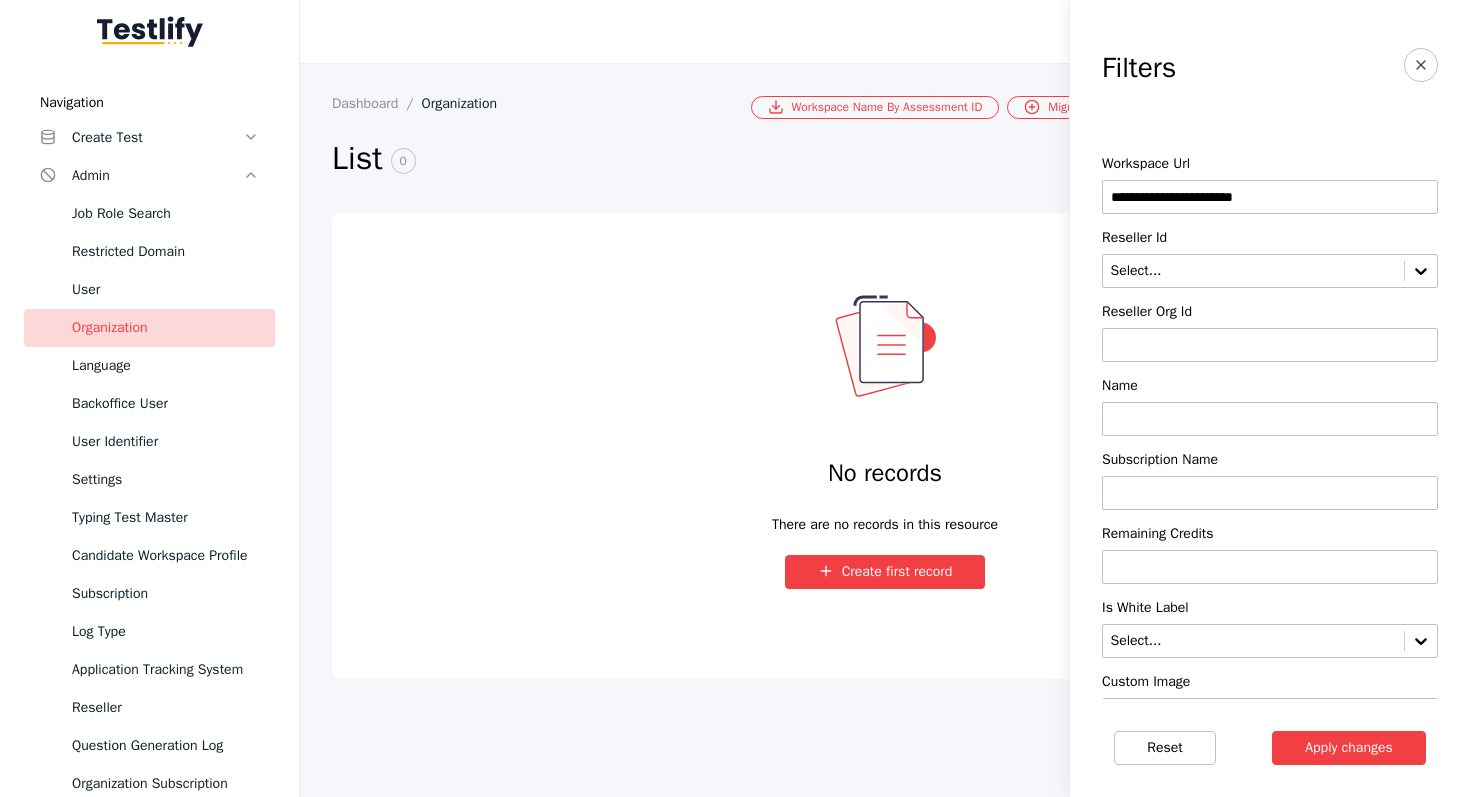 drag, startPoint x: 1223, startPoint y: 199, endPoint x: 1332, endPoint y: 199, distance: 109 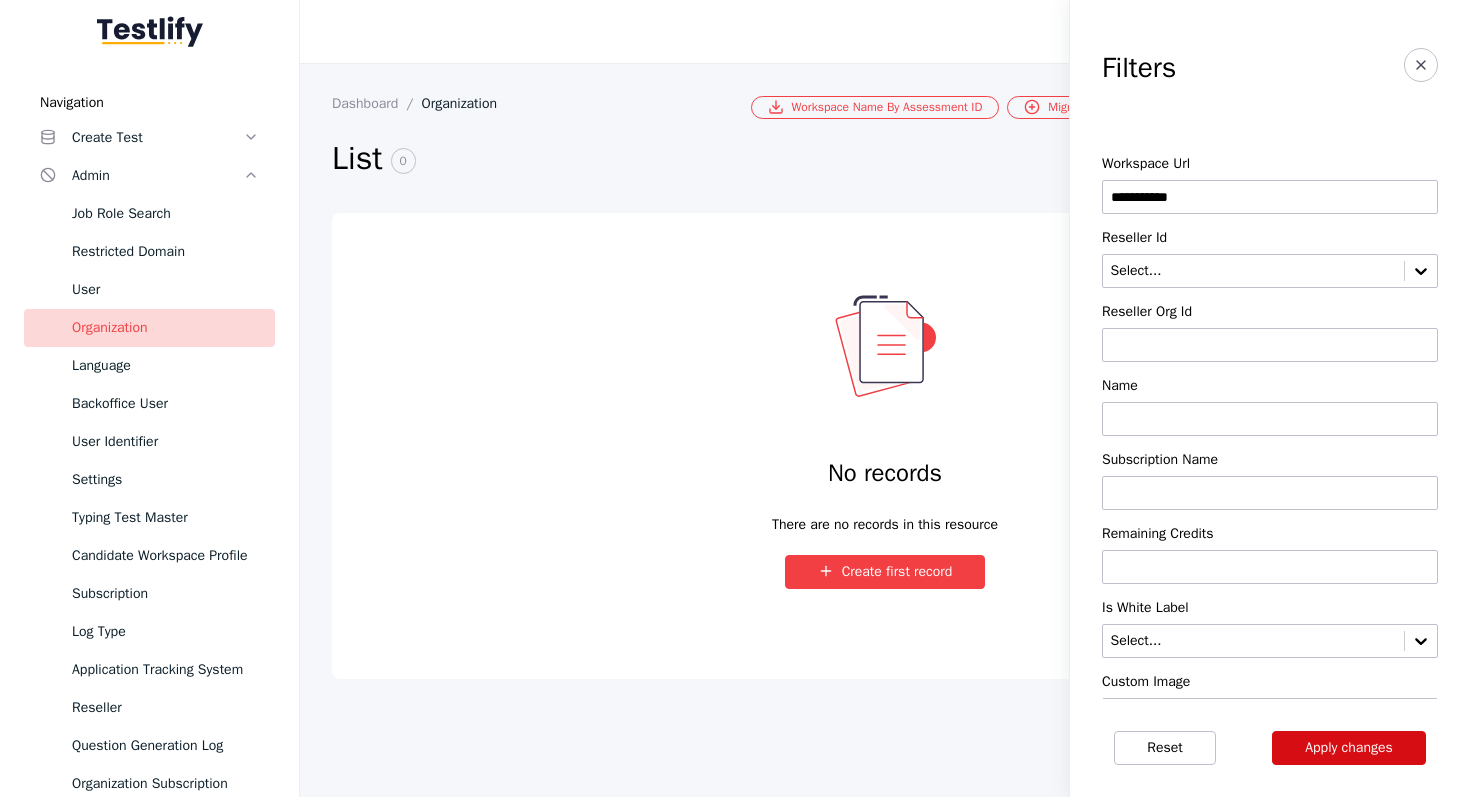 type on "**********" 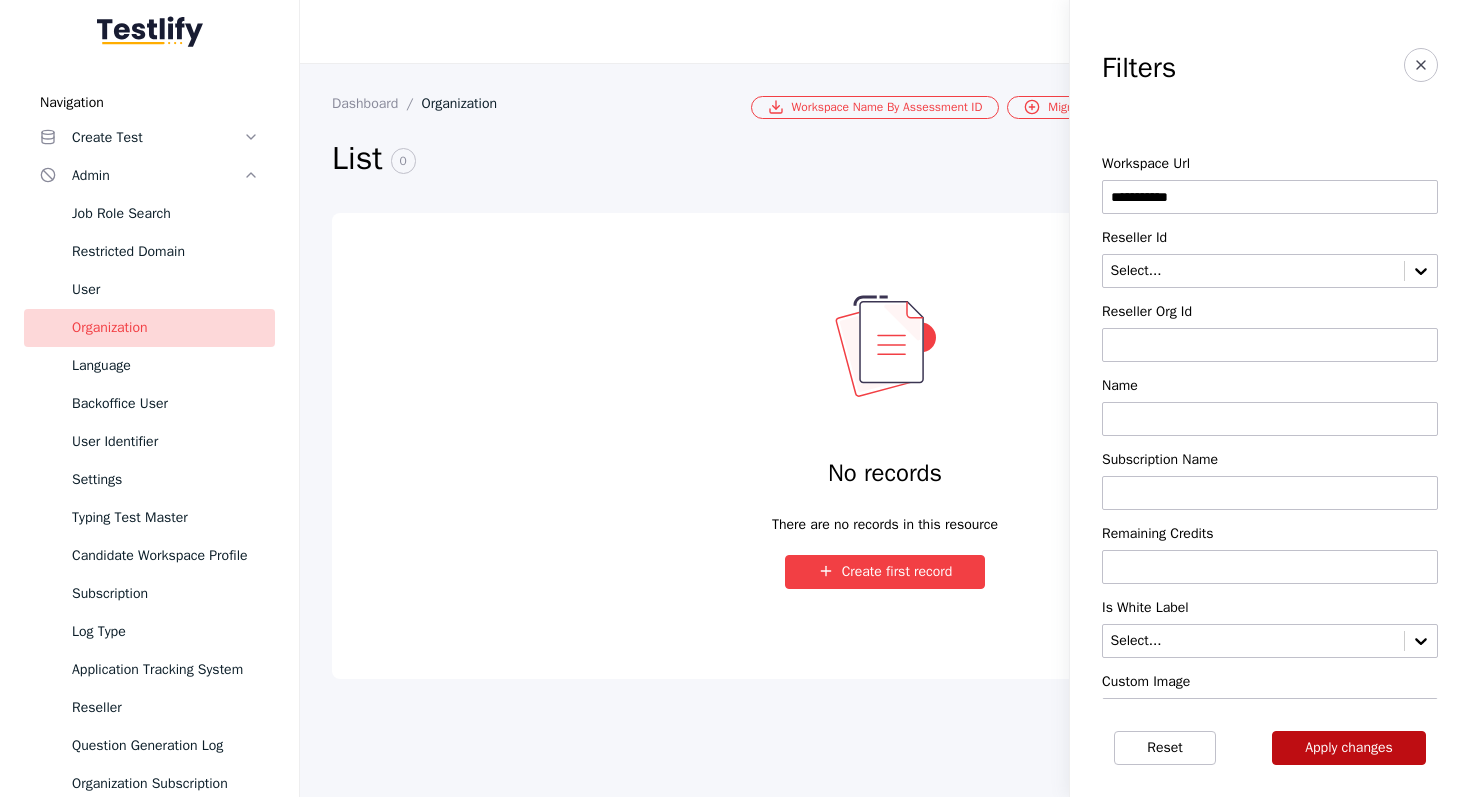 click on "Apply changes" at bounding box center [1349, 748] 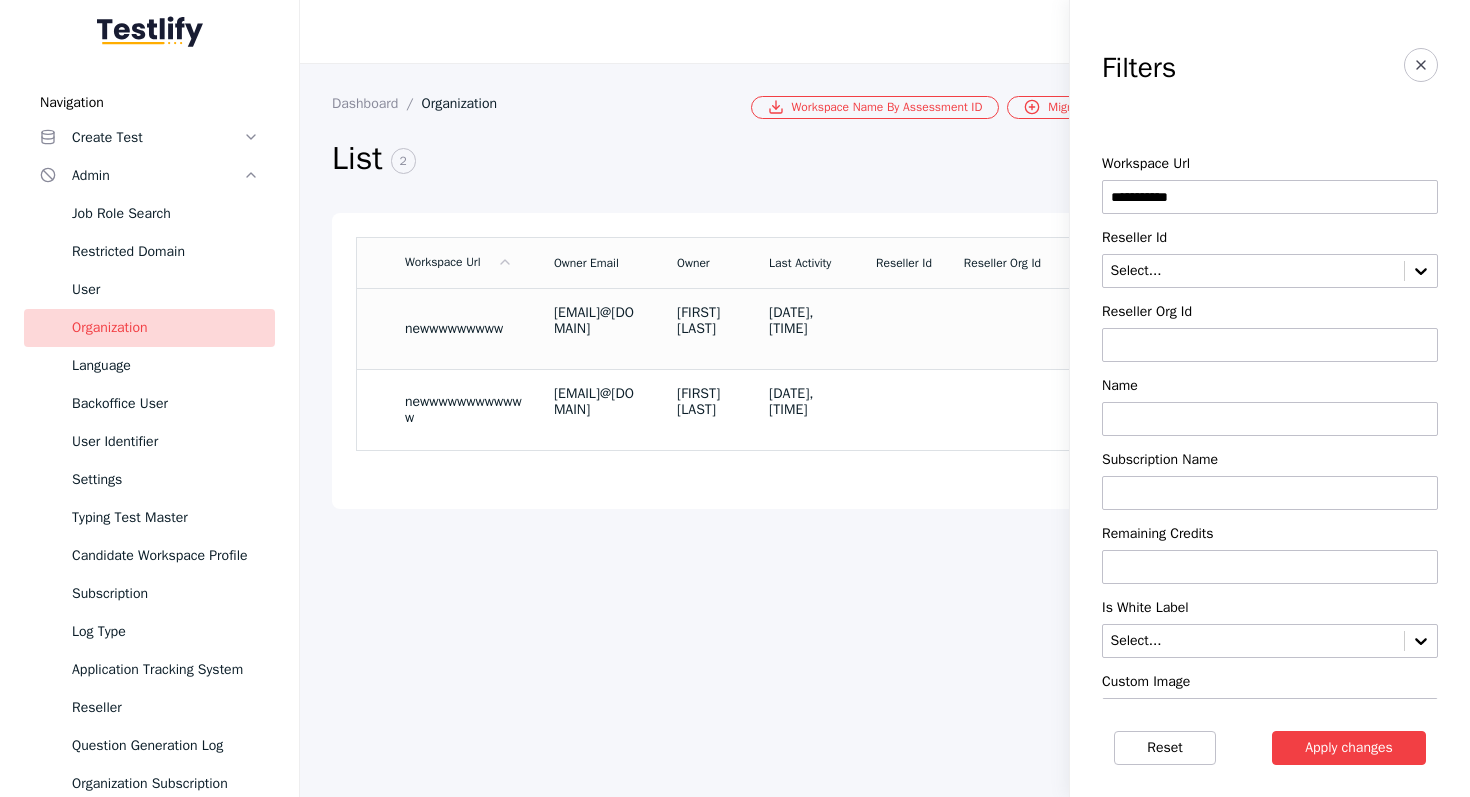 click on "[DATE], [TIME]" at bounding box center [806, 321] 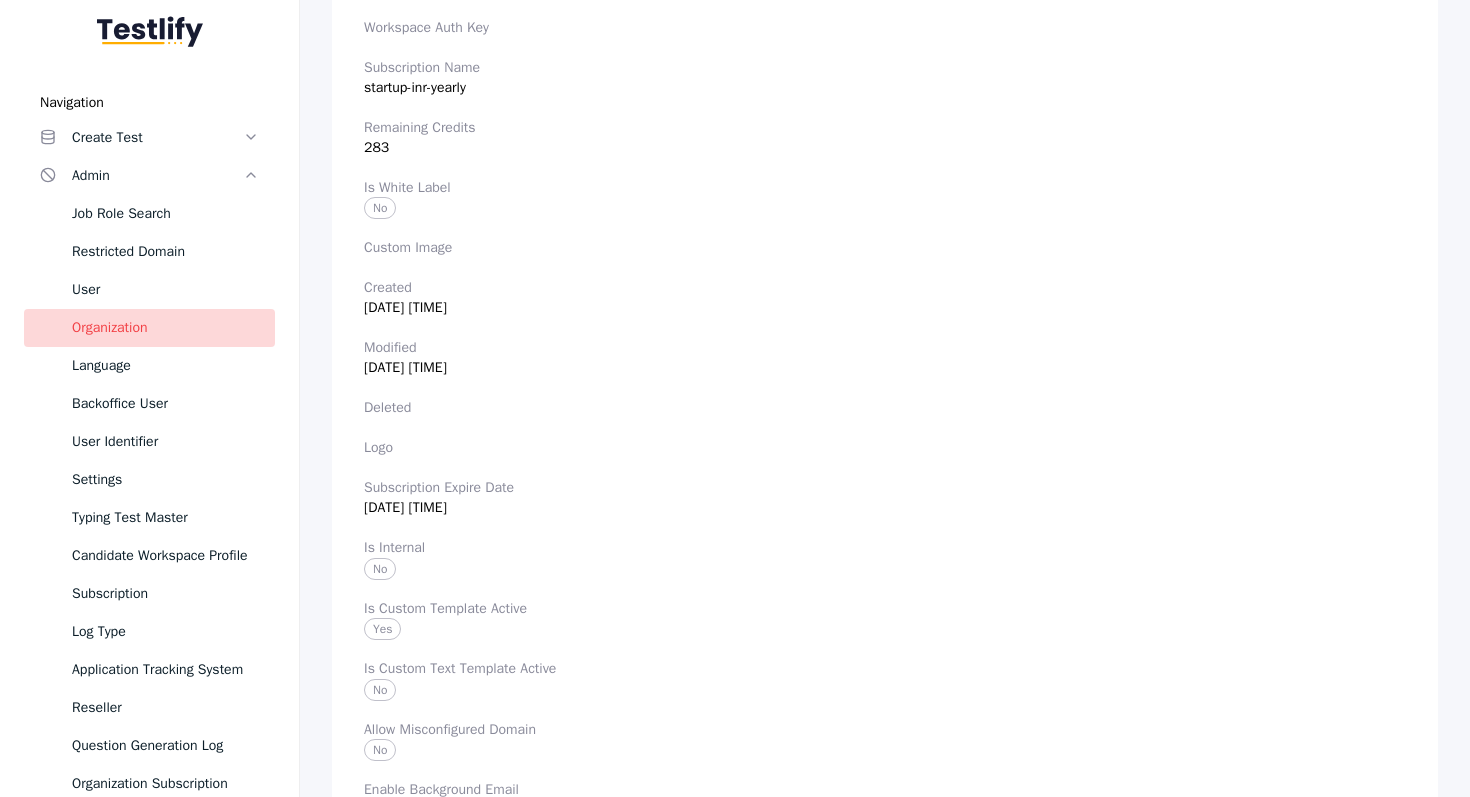 scroll, scrollTop: 0, scrollLeft: 0, axis: both 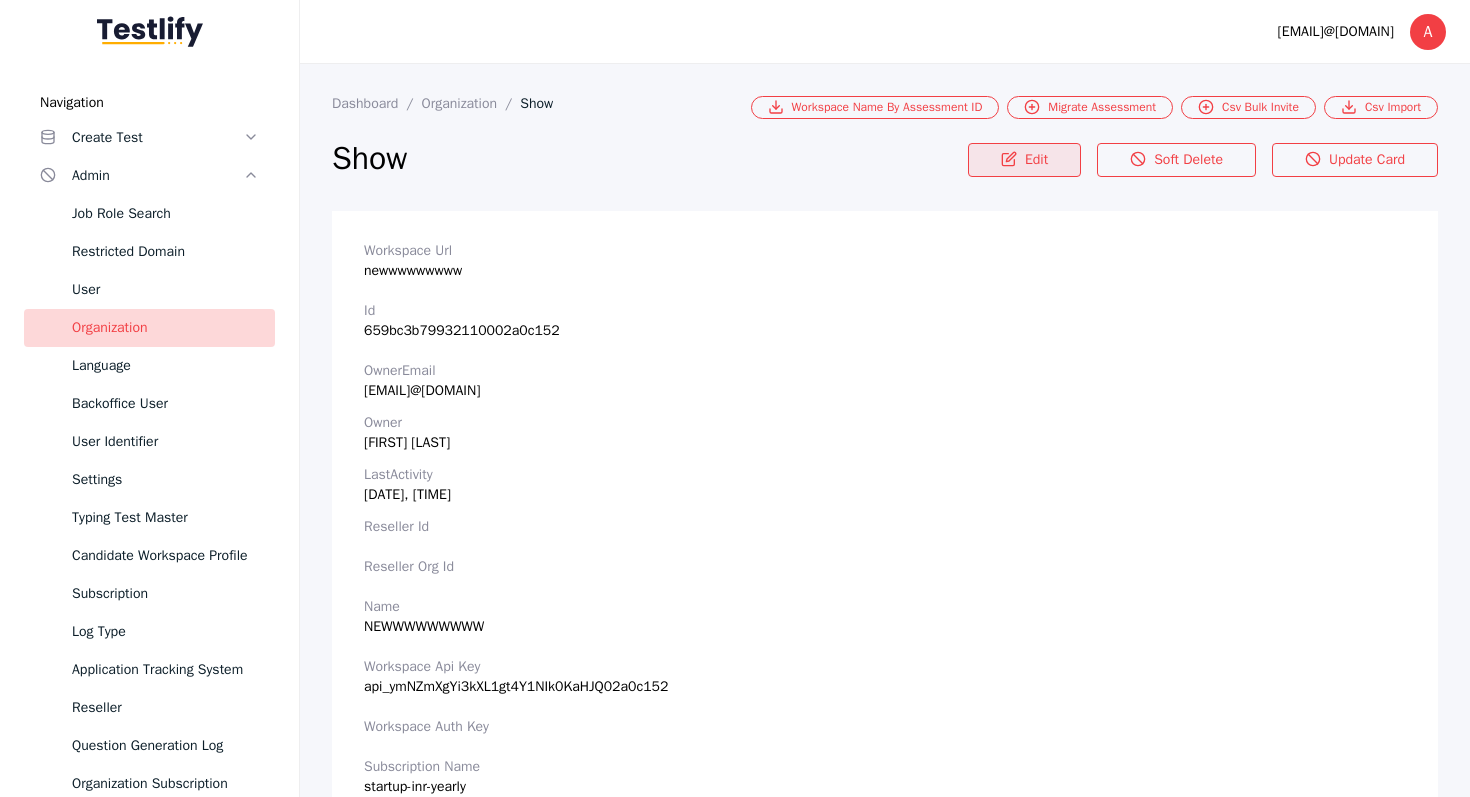 click on "Edit" at bounding box center (1024, 160) 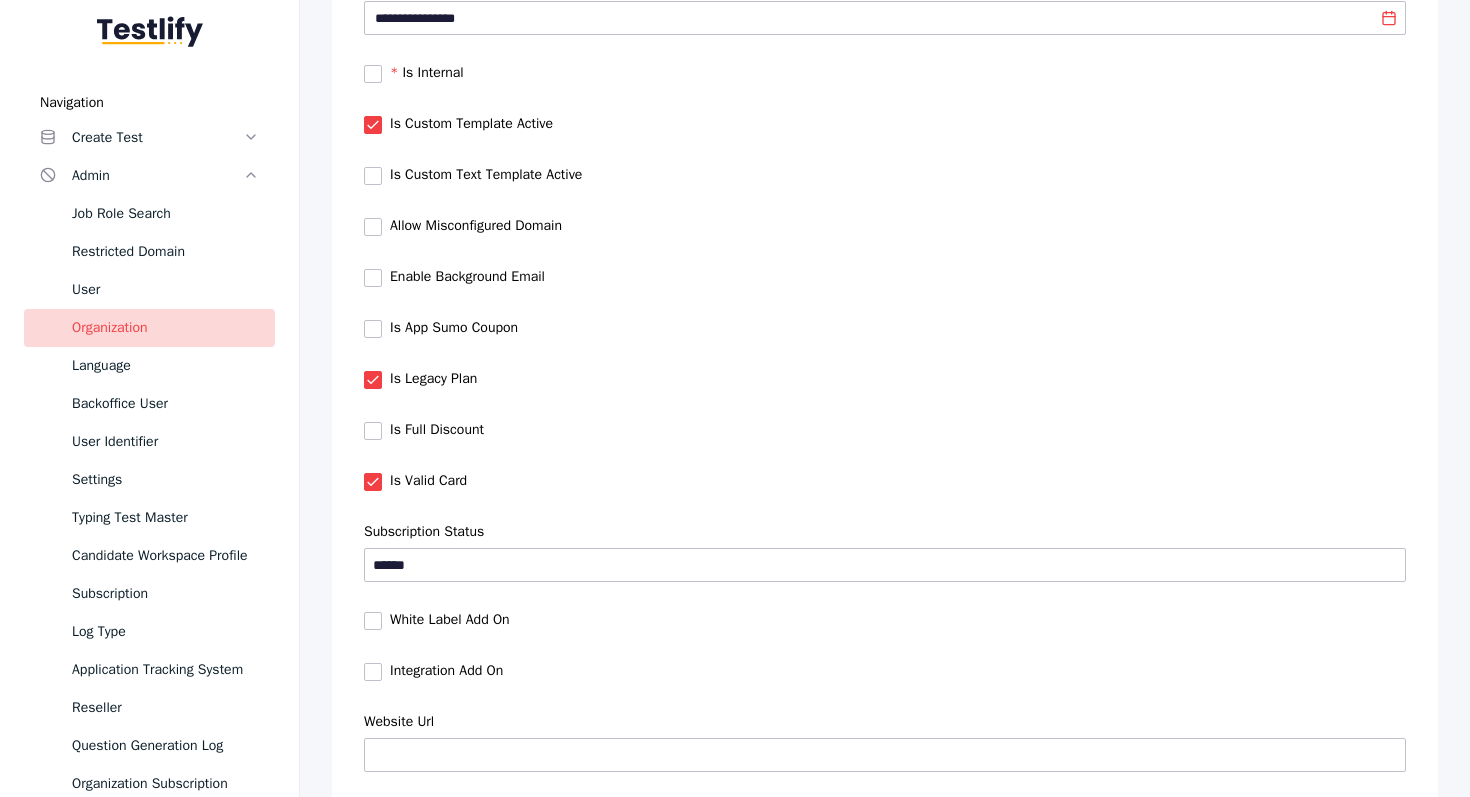 scroll, scrollTop: 1107, scrollLeft: 0, axis: vertical 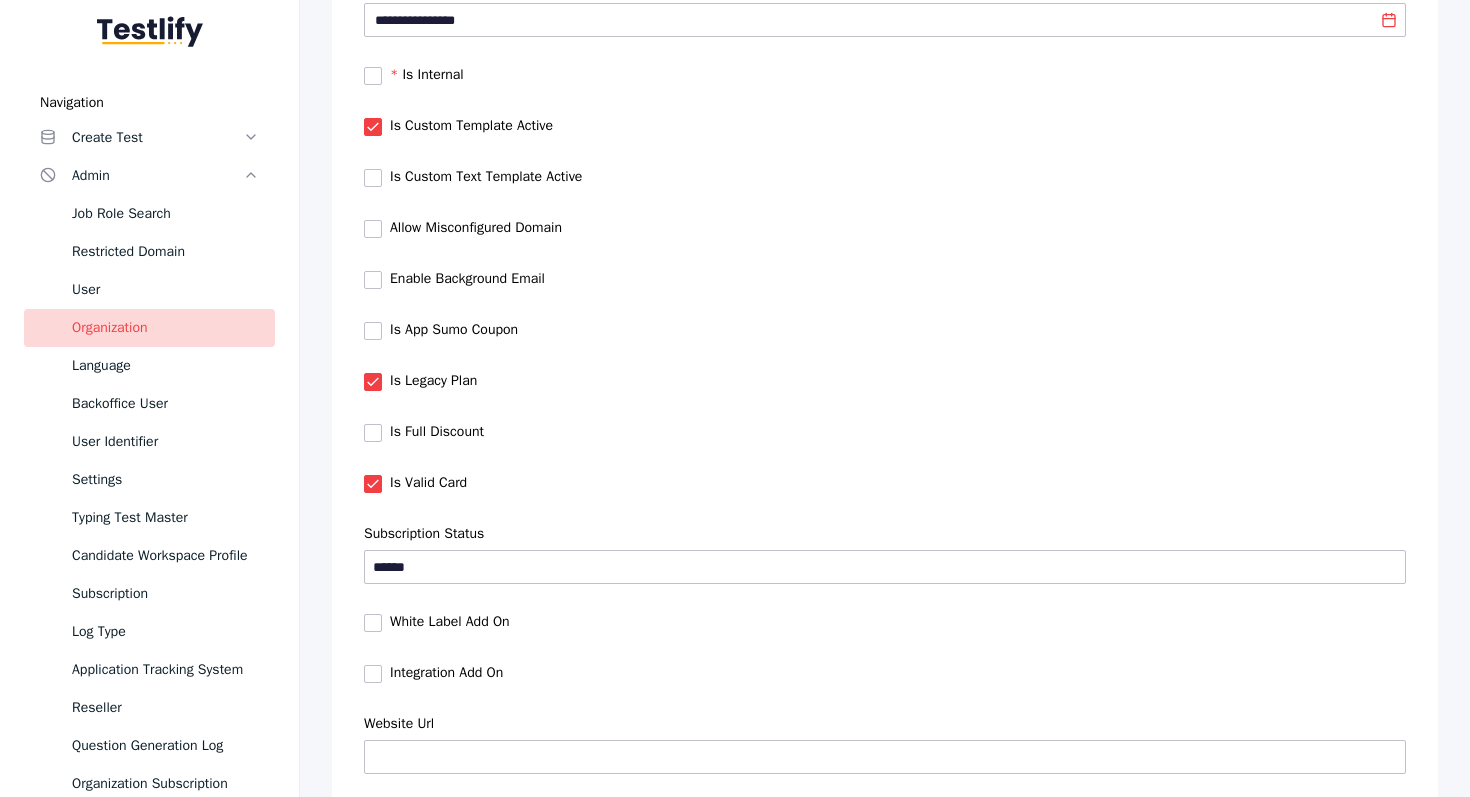 click at bounding box center [373, 178] 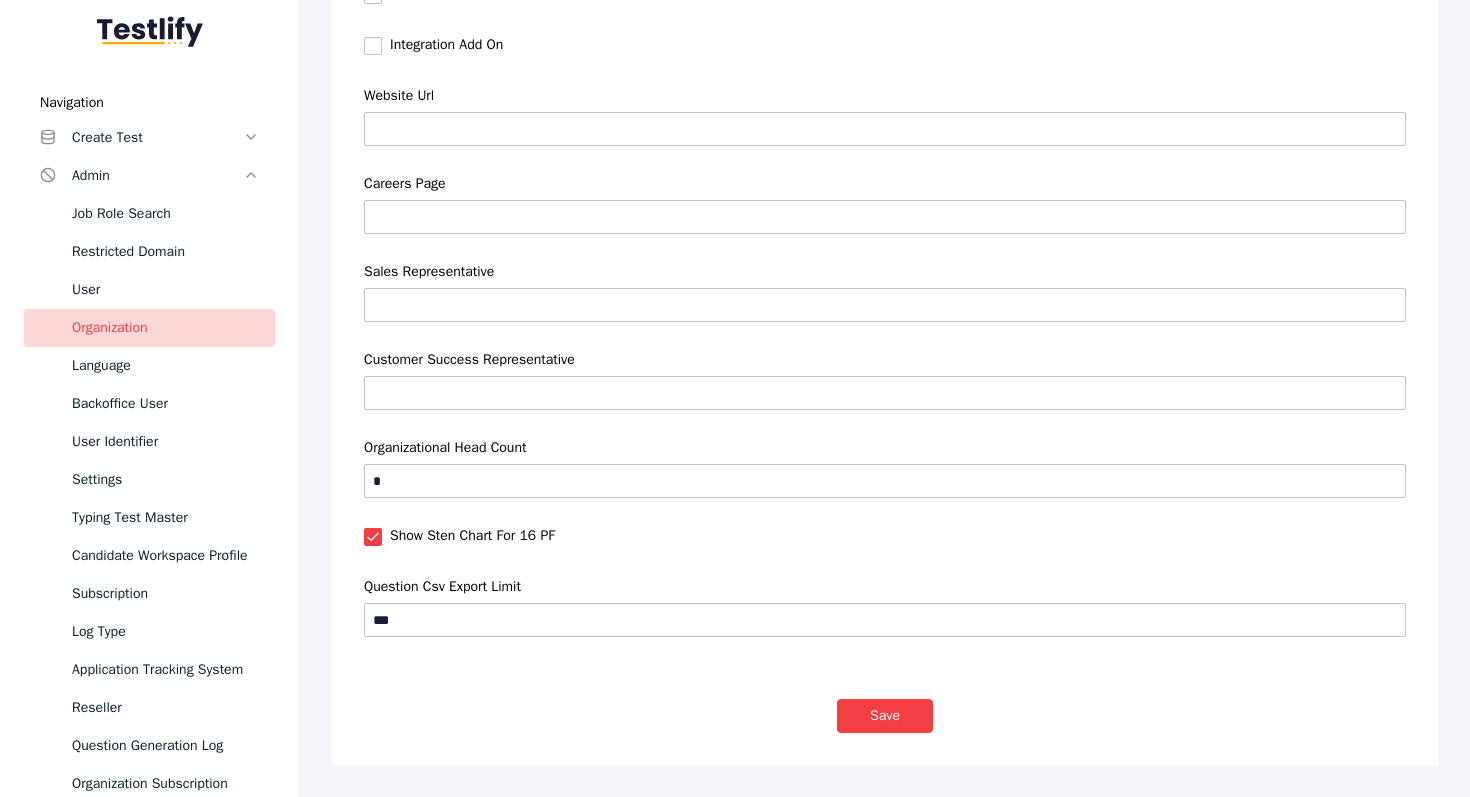 scroll, scrollTop: 2142, scrollLeft: 0, axis: vertical 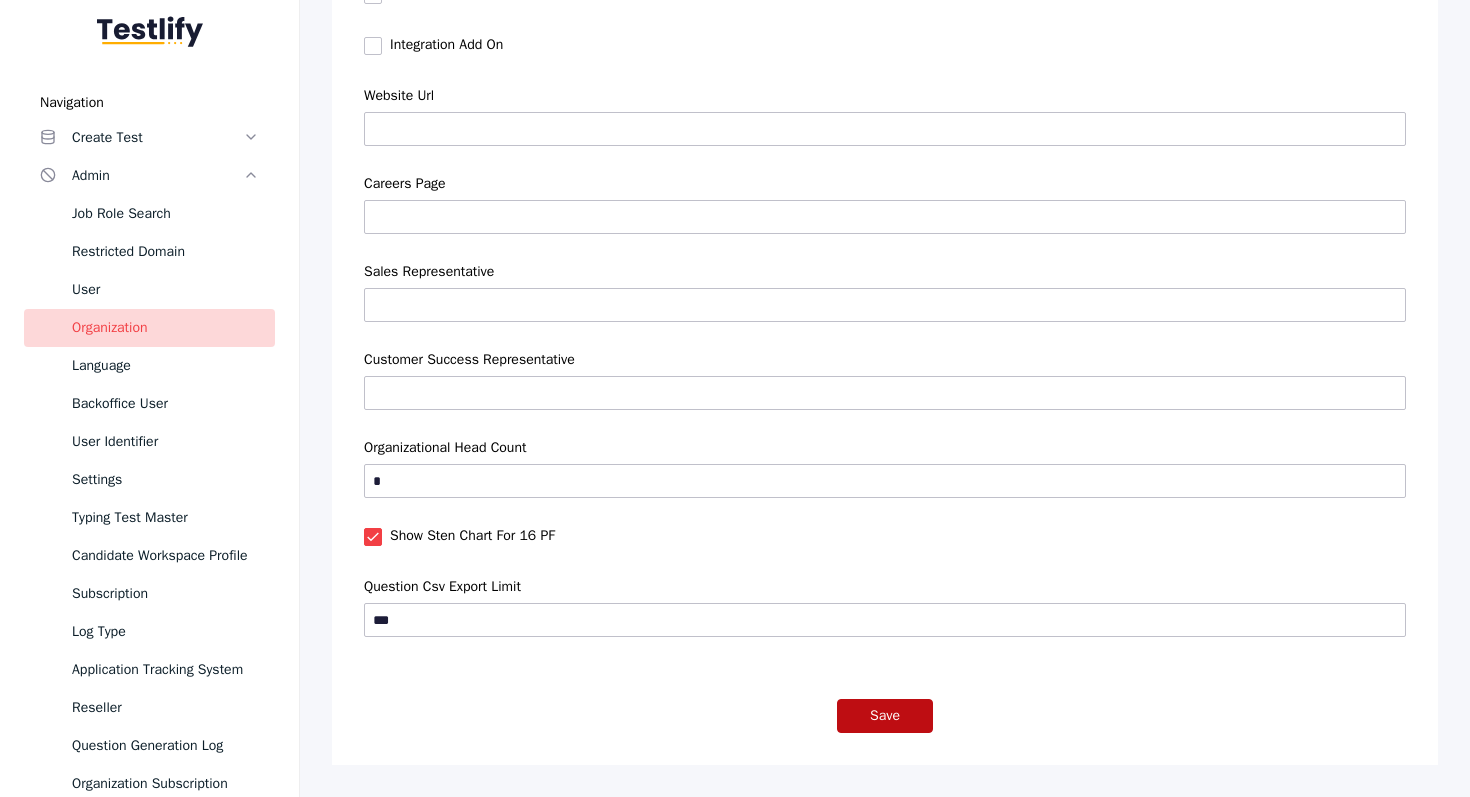 click on "Save" at bounding box center (885, 716) 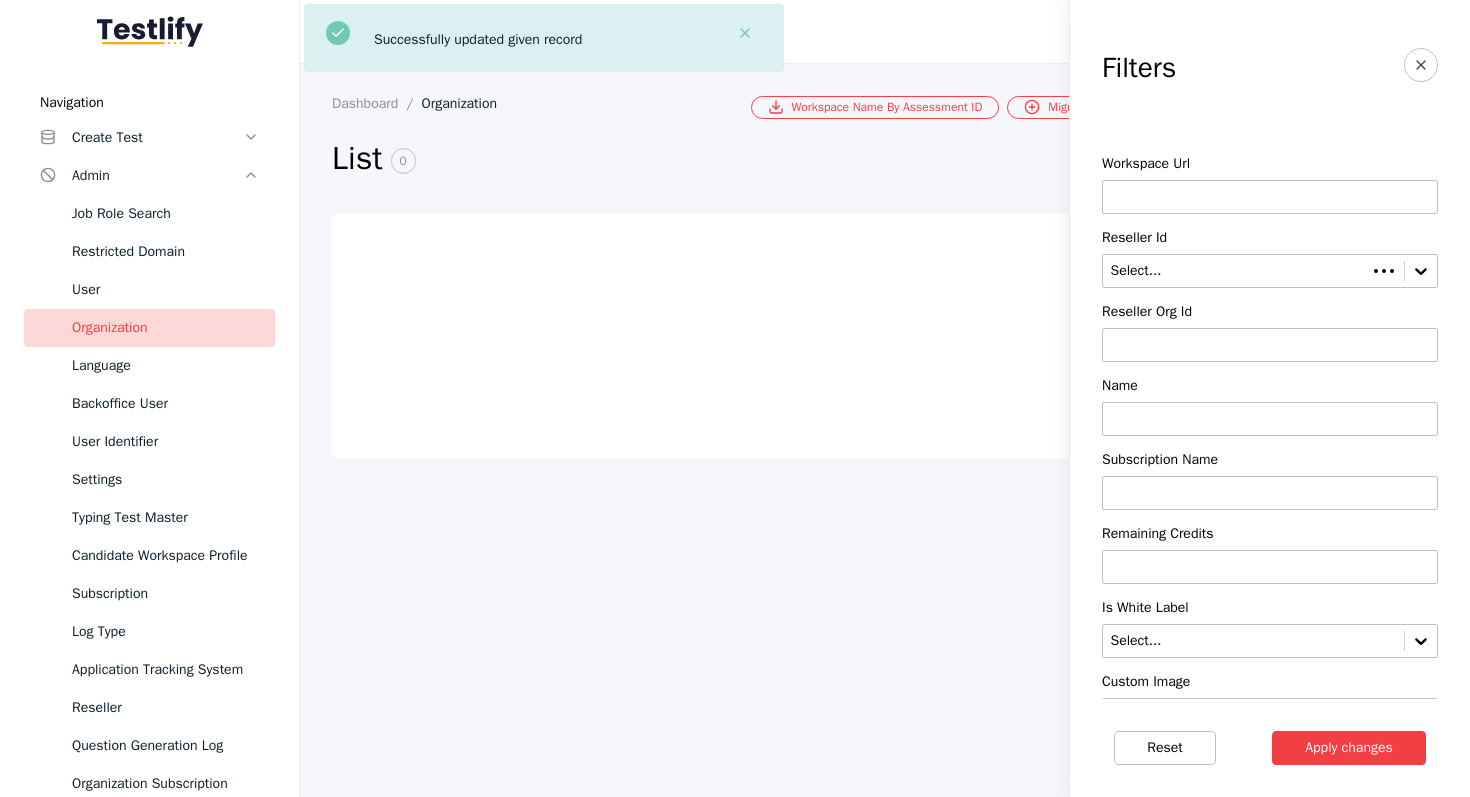 scroll, scrollTop: 0, scrollLeft: 0, axis: both 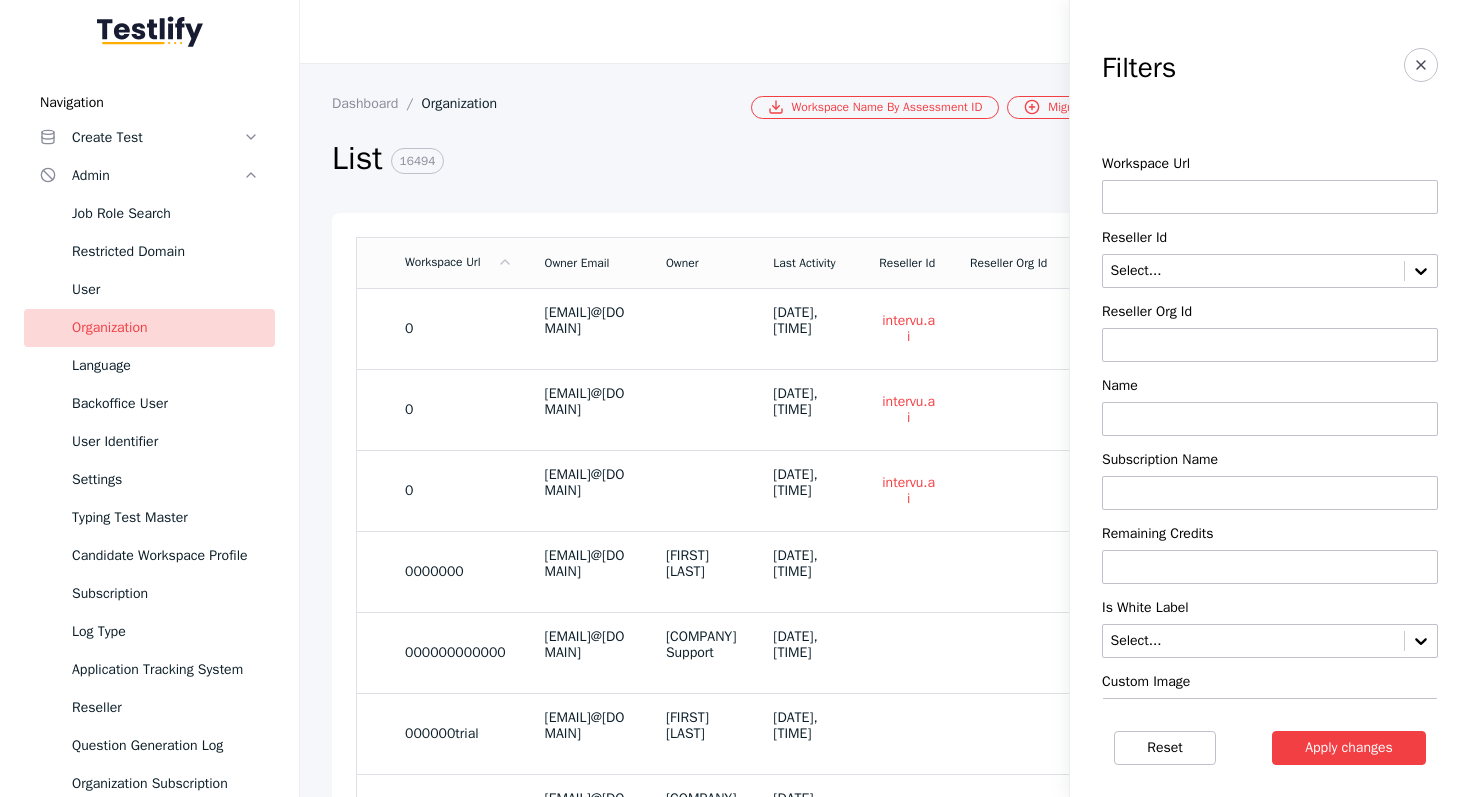 click at bounding box center (1270, 197) 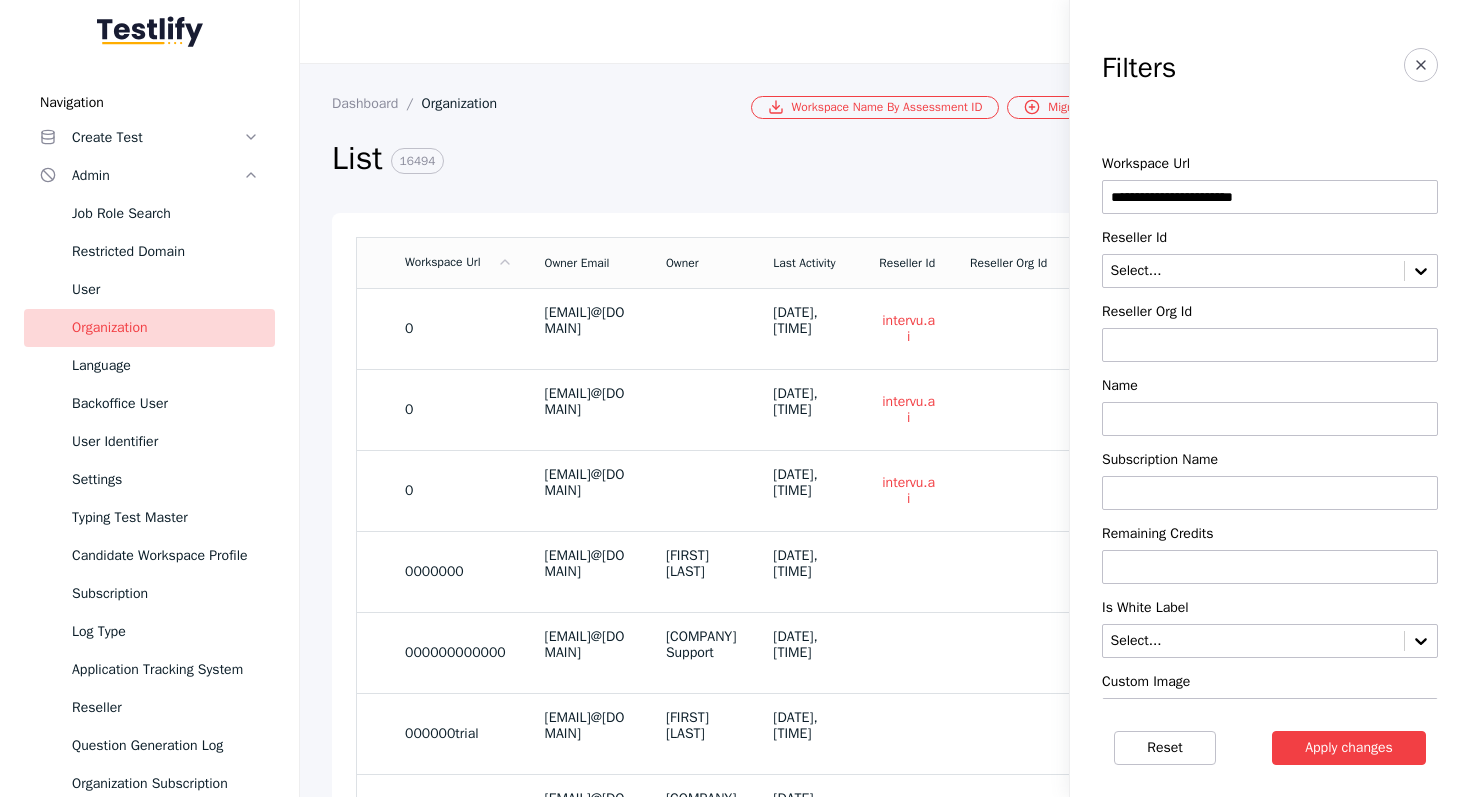 drag, startPoint x: 1223, startPoint y: 203, endPoint x: 1322, endPoint y: 200, distance: 99.04544 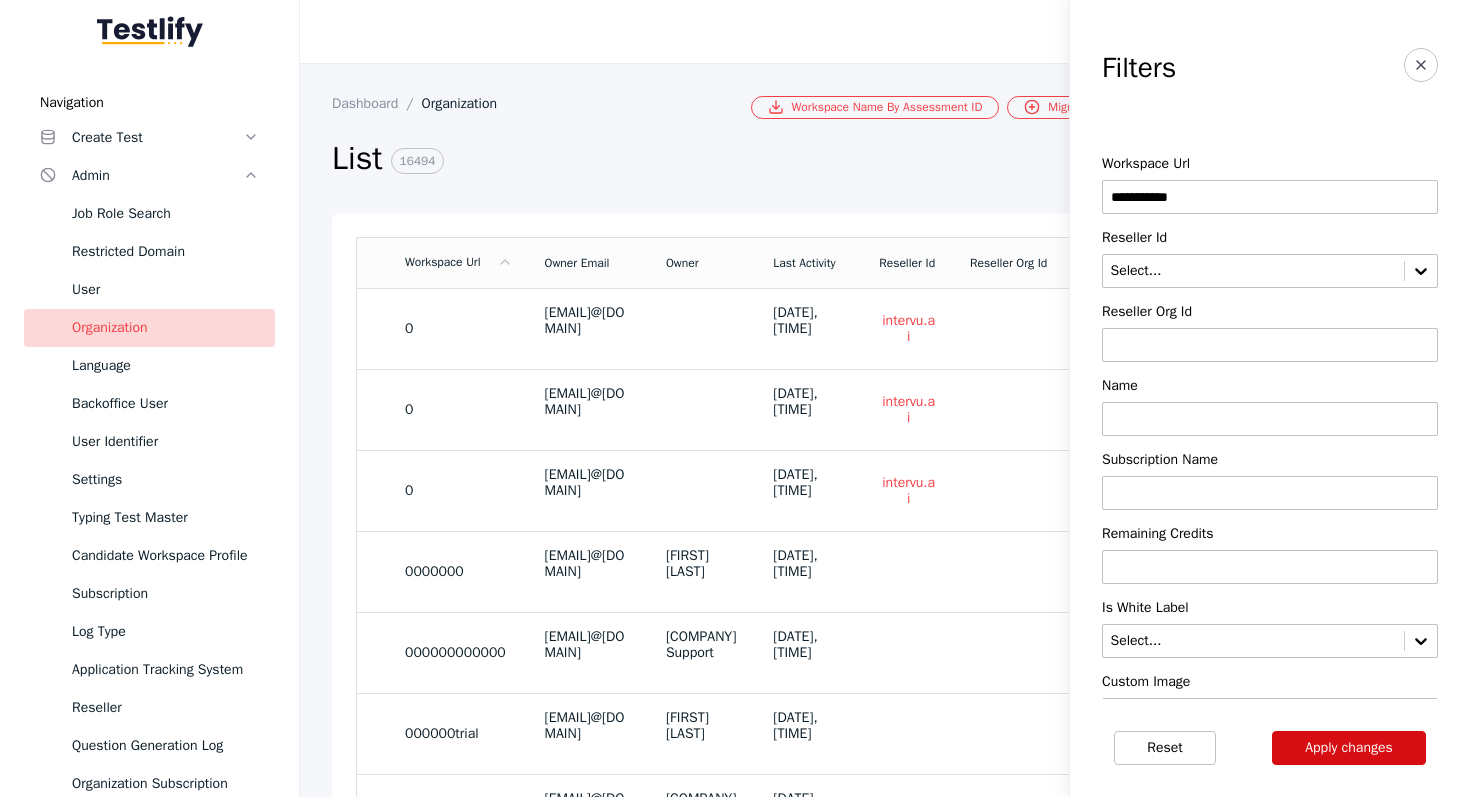 type on "**********" 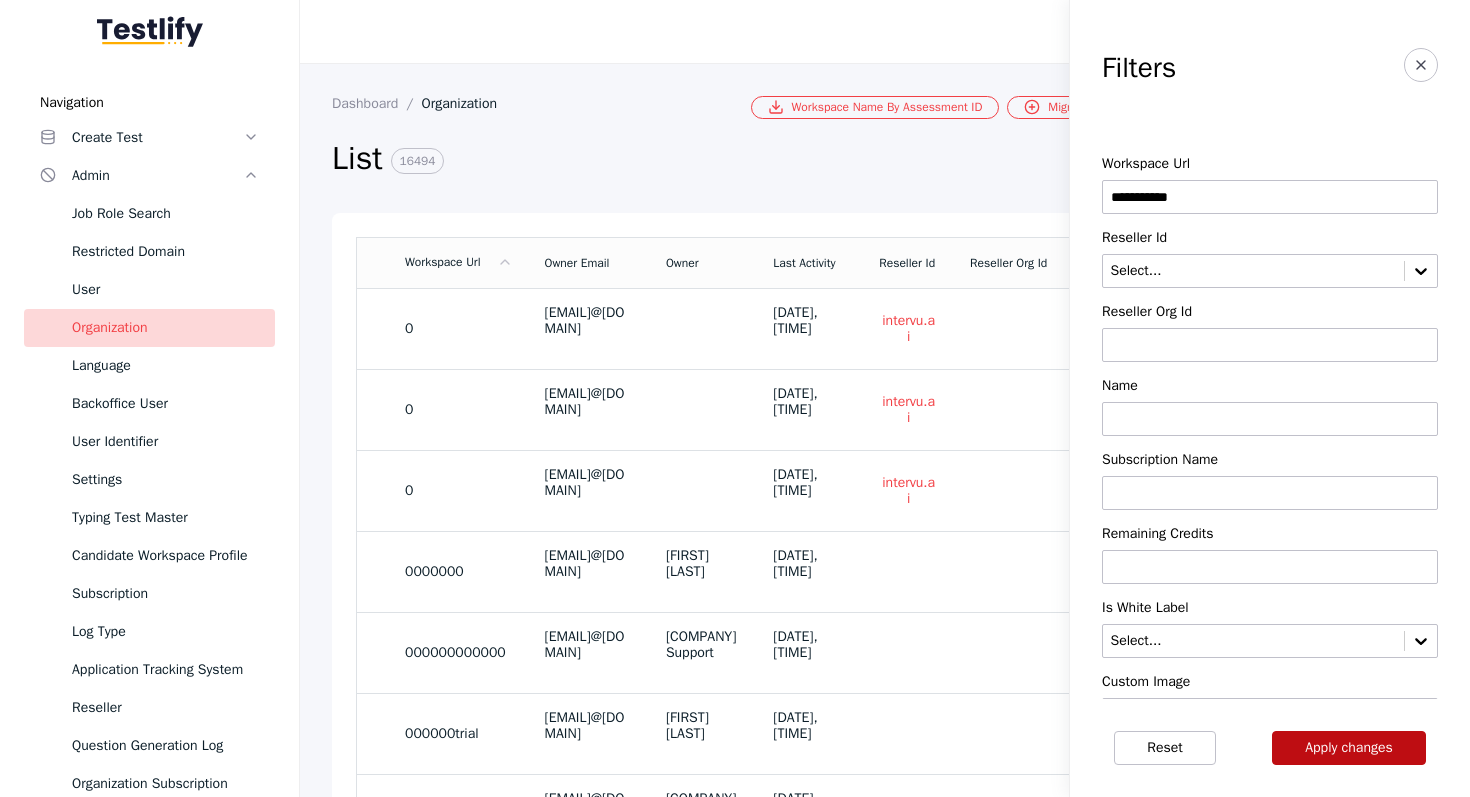 click on "Apply changes" at bounding box center (1349, 748) 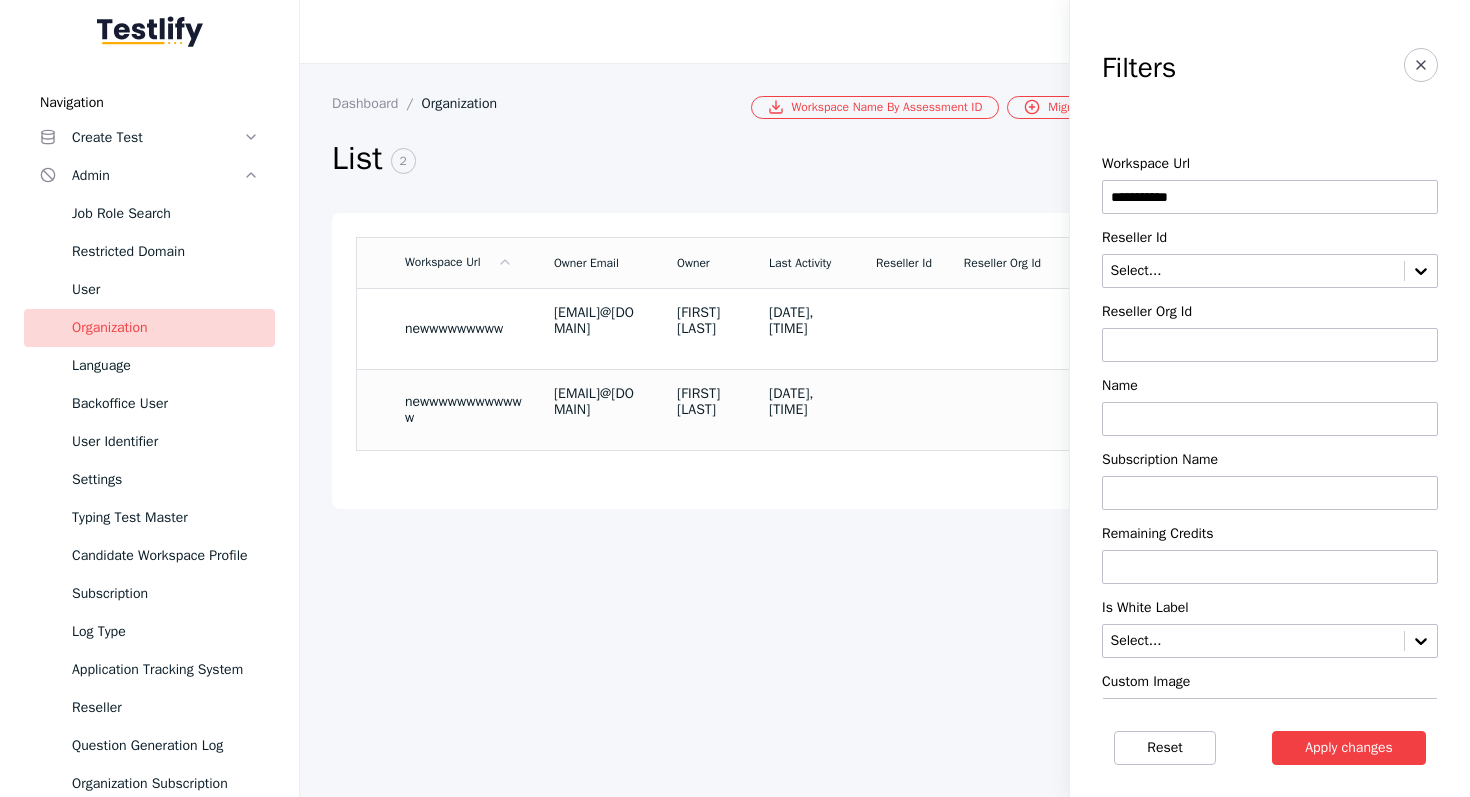click at bounding box center [904, 328] 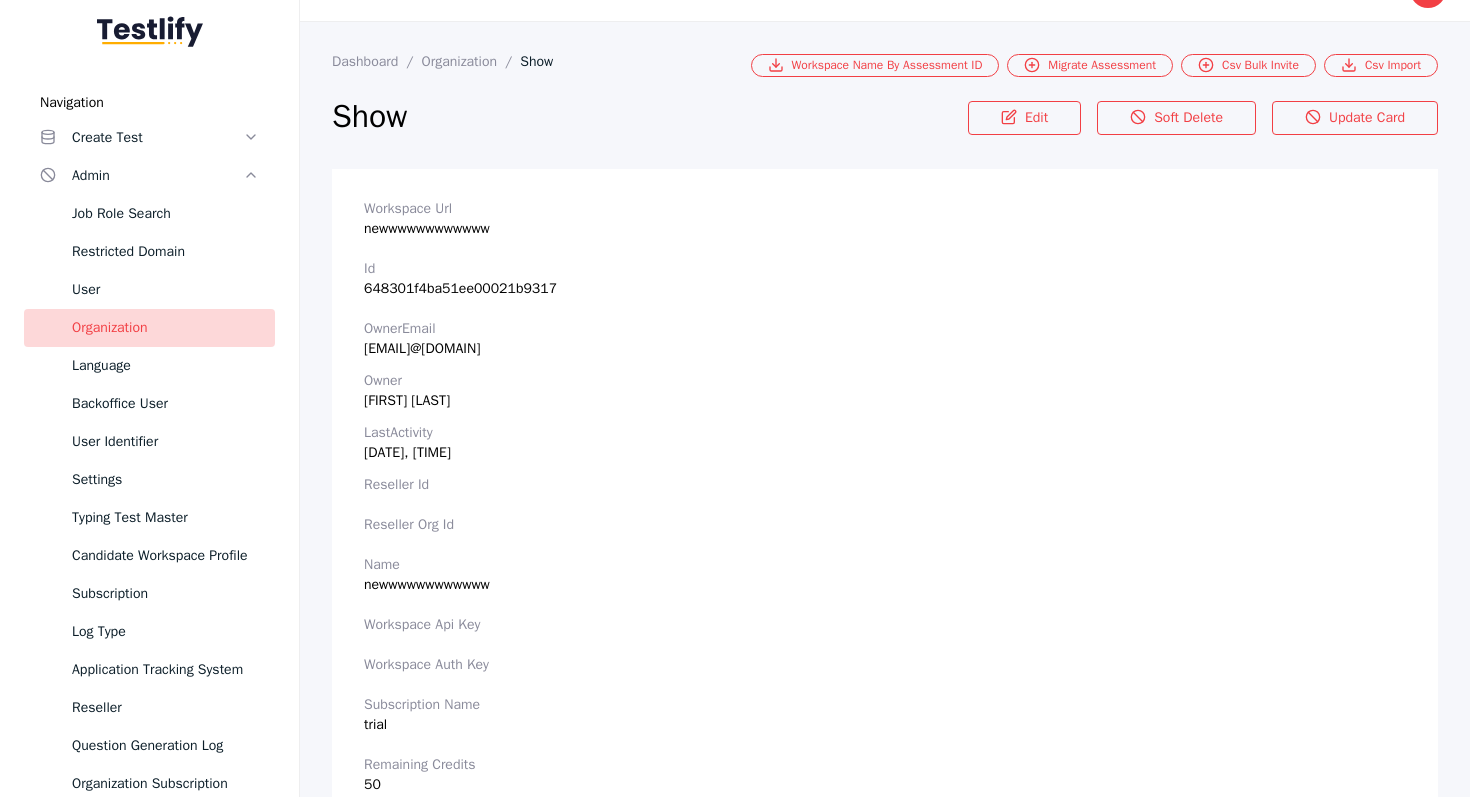 scroll, scrollTop: 0, scrollLeft: 0, axis: both 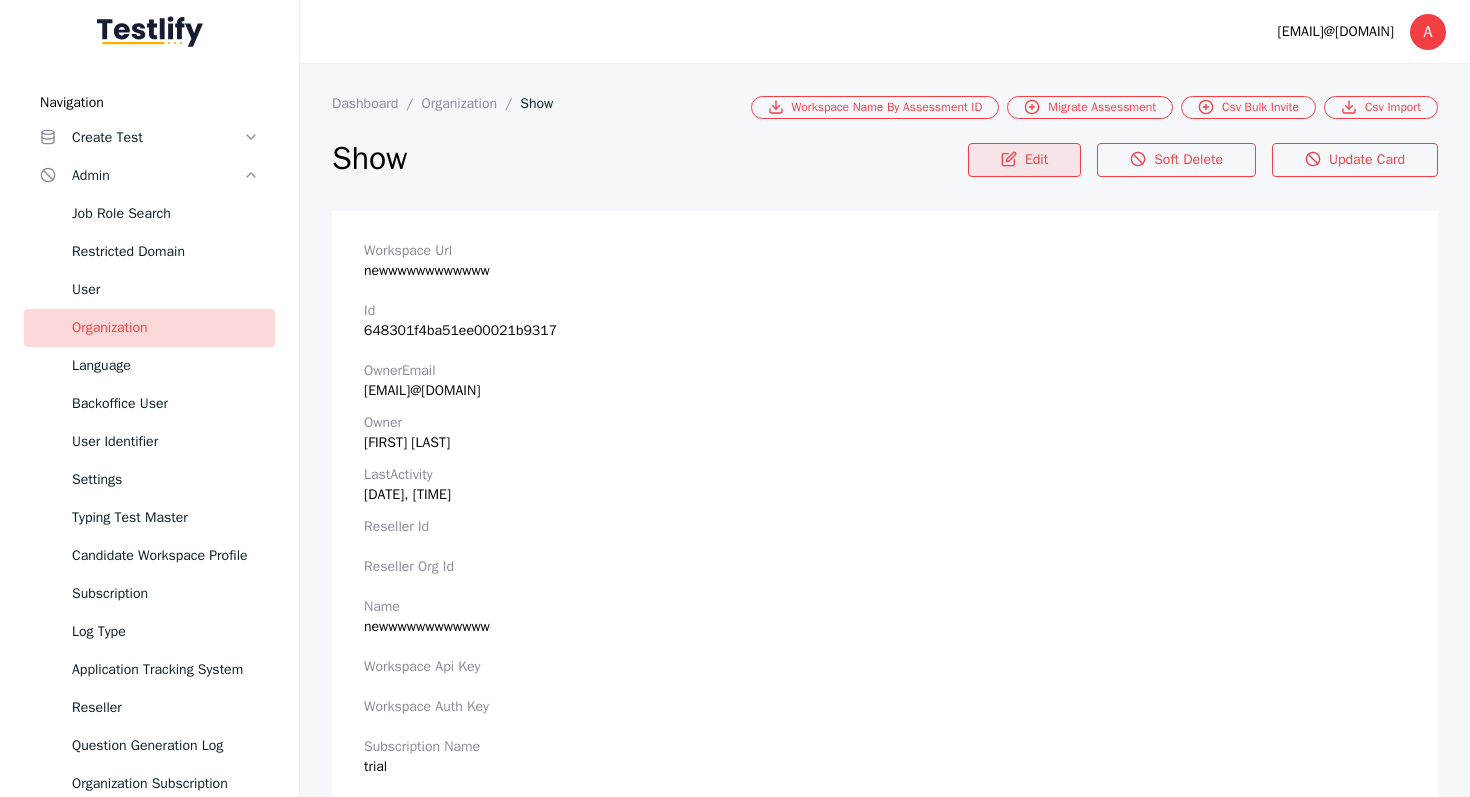 click on "Edit" at bounding box center (1024, 160) 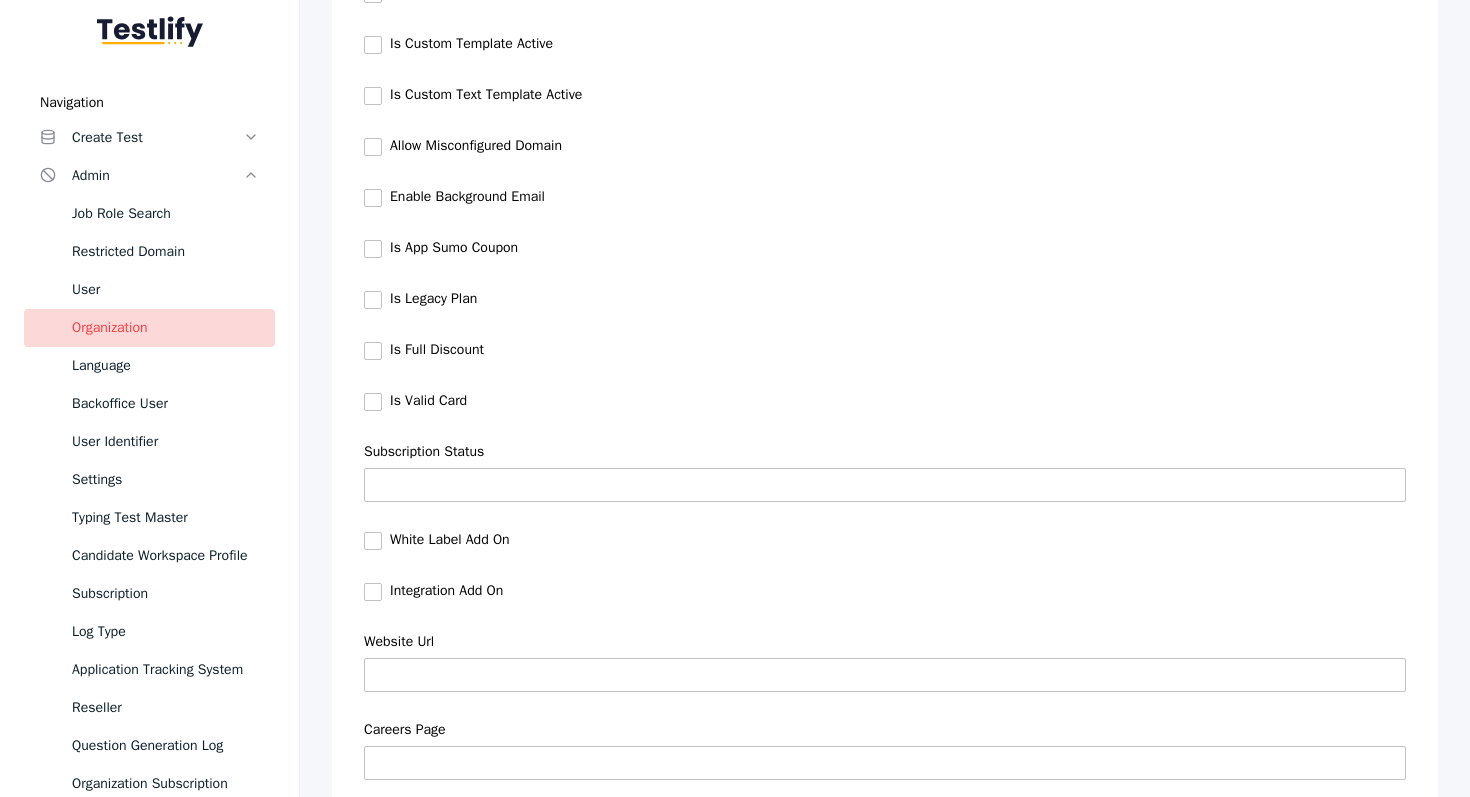 scroll, scrollTop: 1016, scrollLeft: 0, axis: vertical 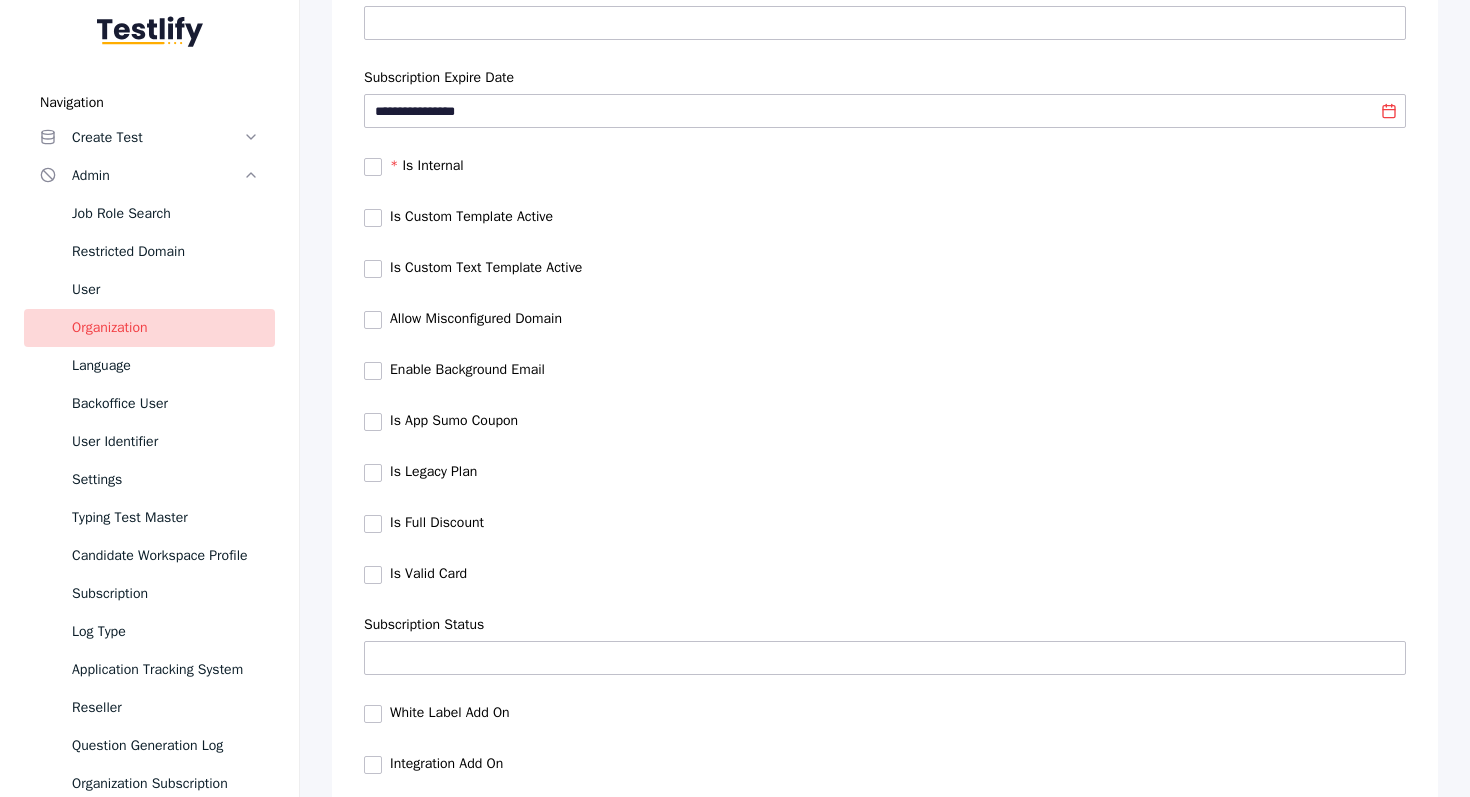 click on "Is Custom Text Template Active" at bounding box center [486, 268] 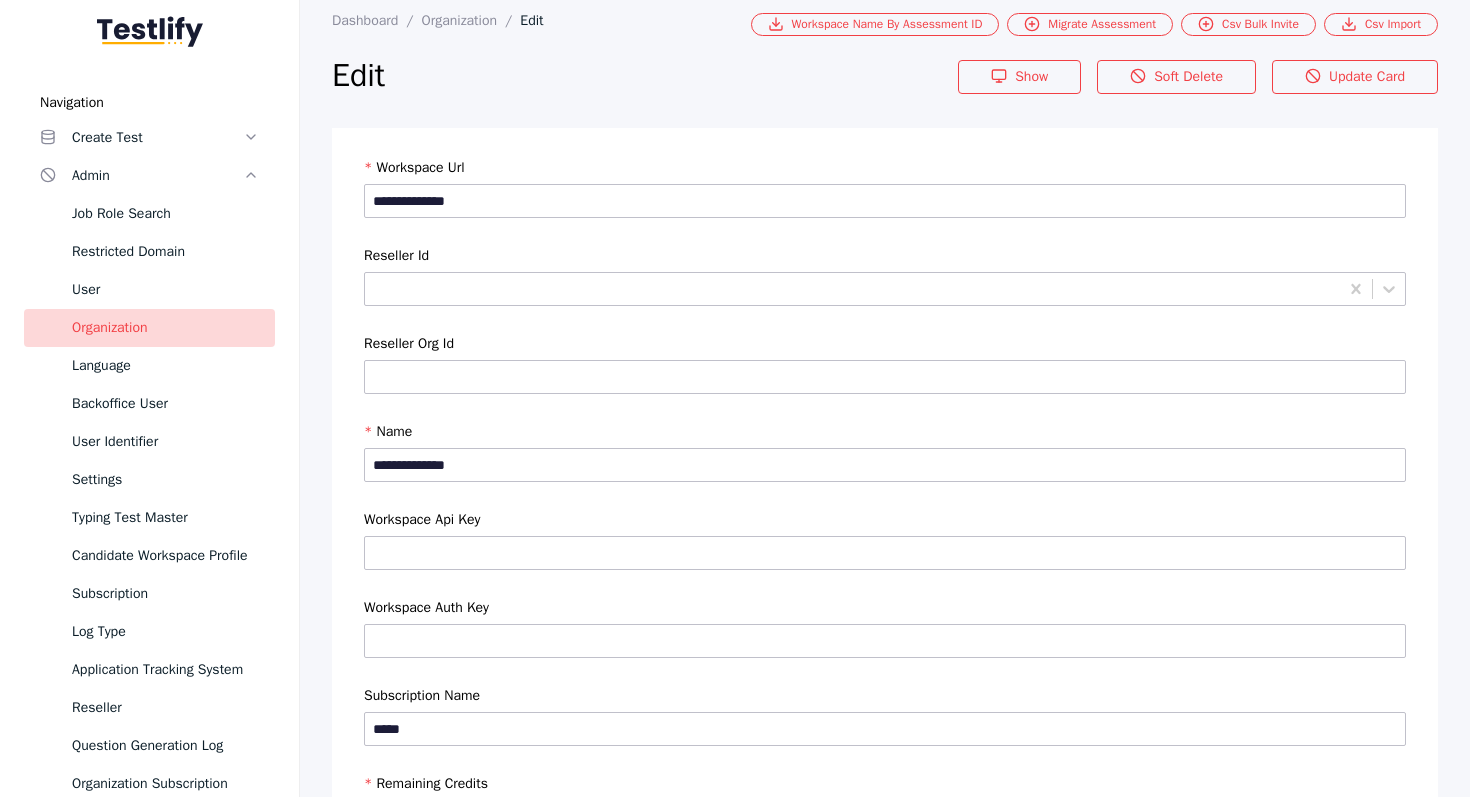 scroll, scrollTop: 0, scrollLeft: 0, axis: both 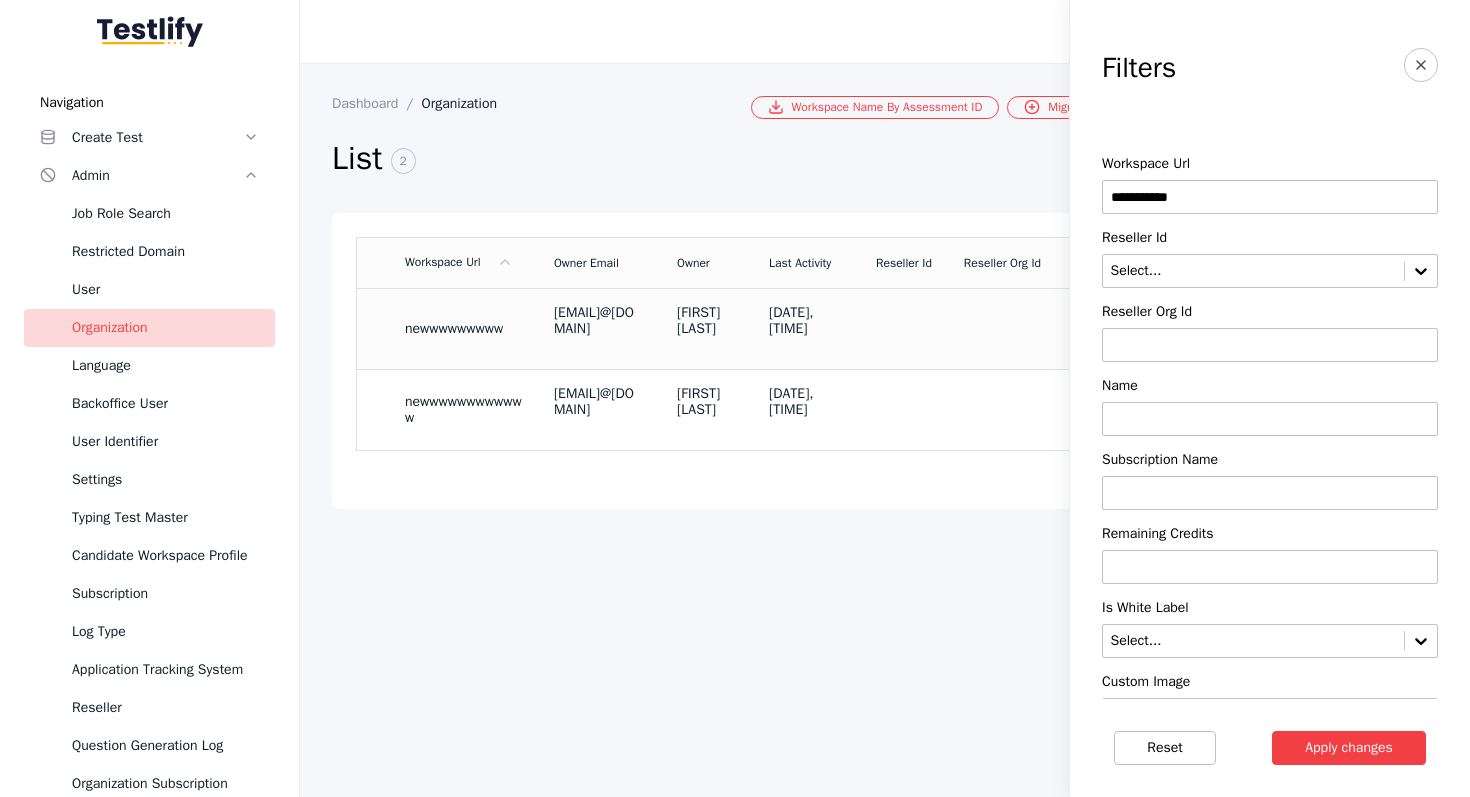 click on "[FIRST] [LAST]" at bounding box center (707, 328) 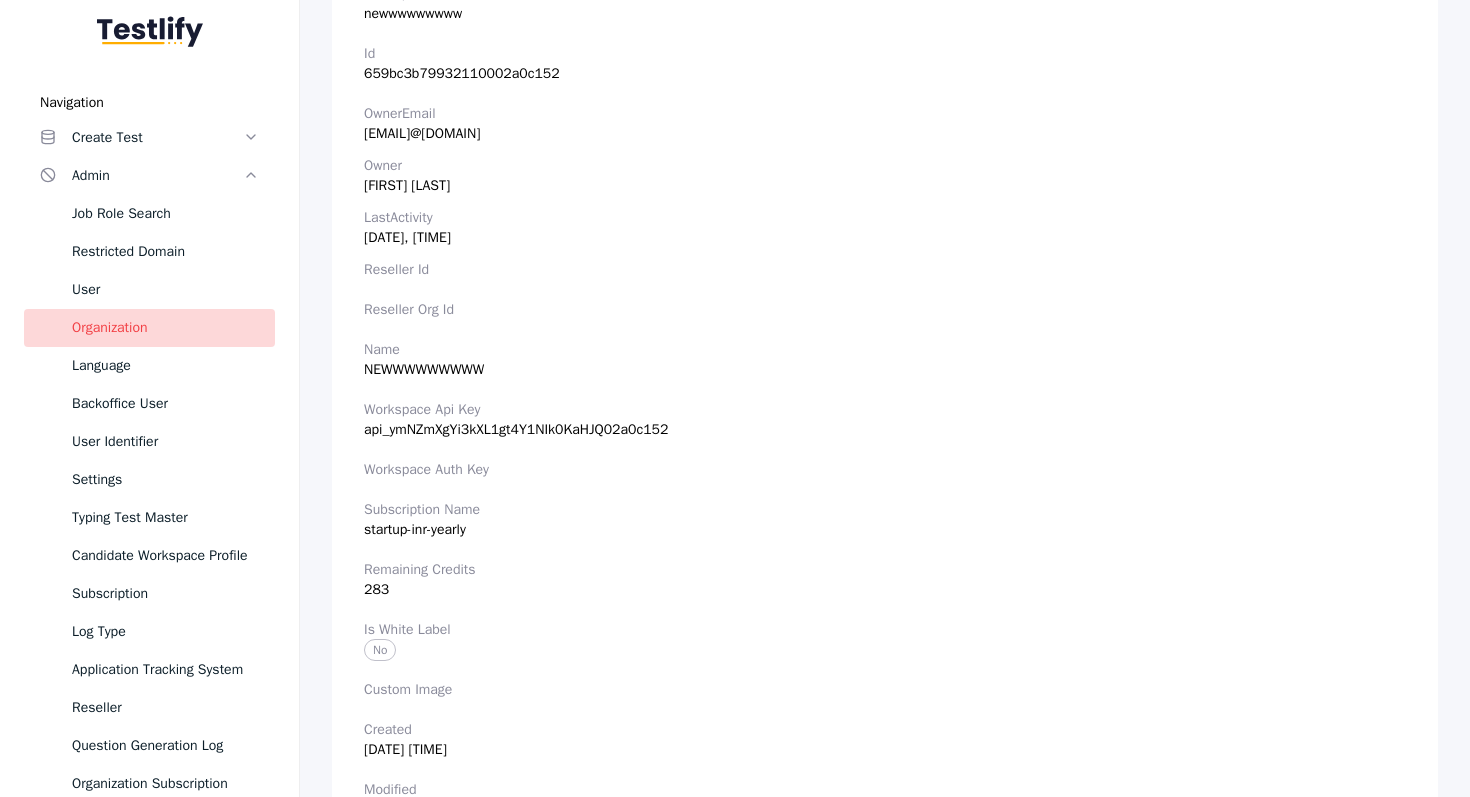 scroll, scrollTop: 0, scrollLeft: 0, axis: both 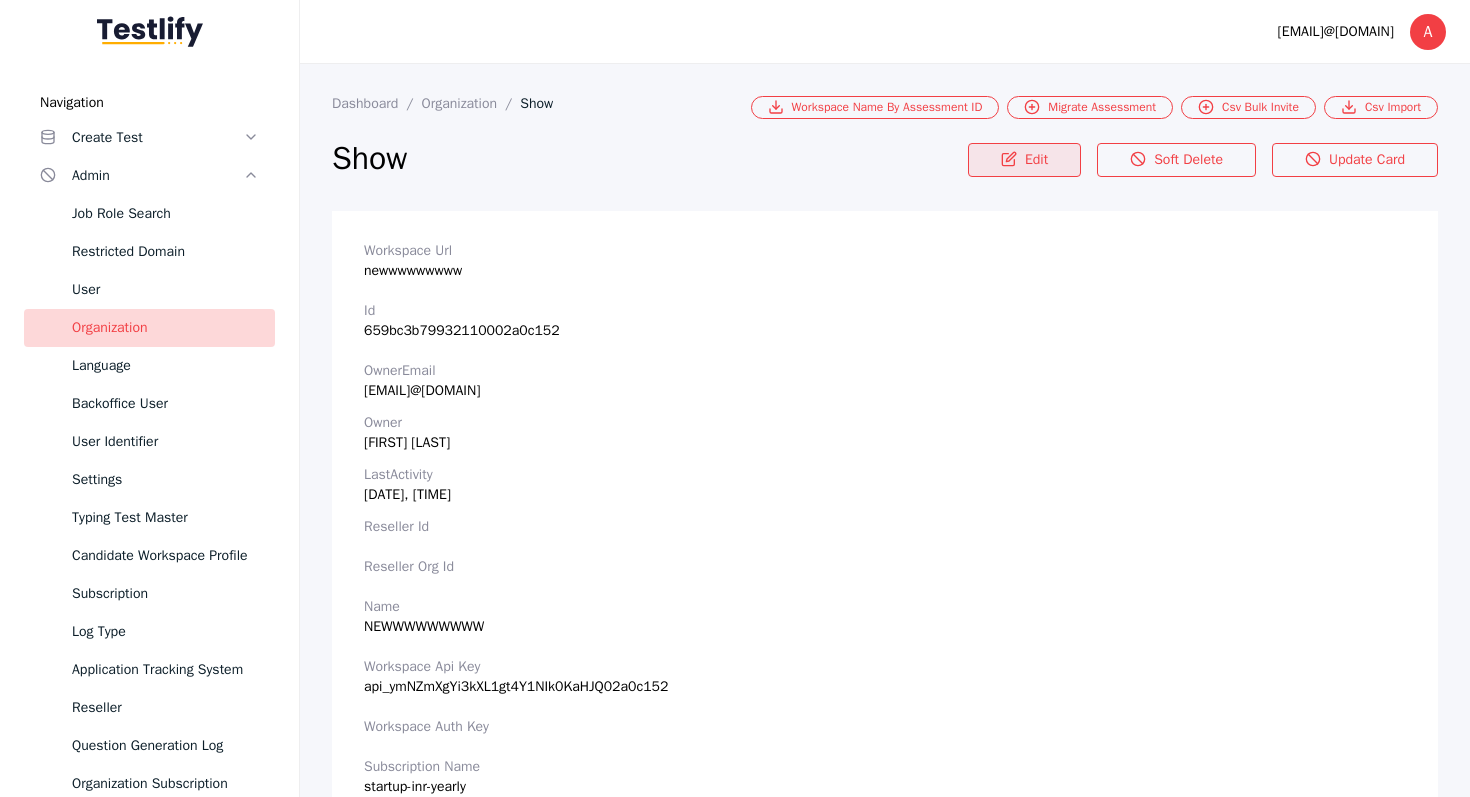 click at bounding box center (1010, 157) 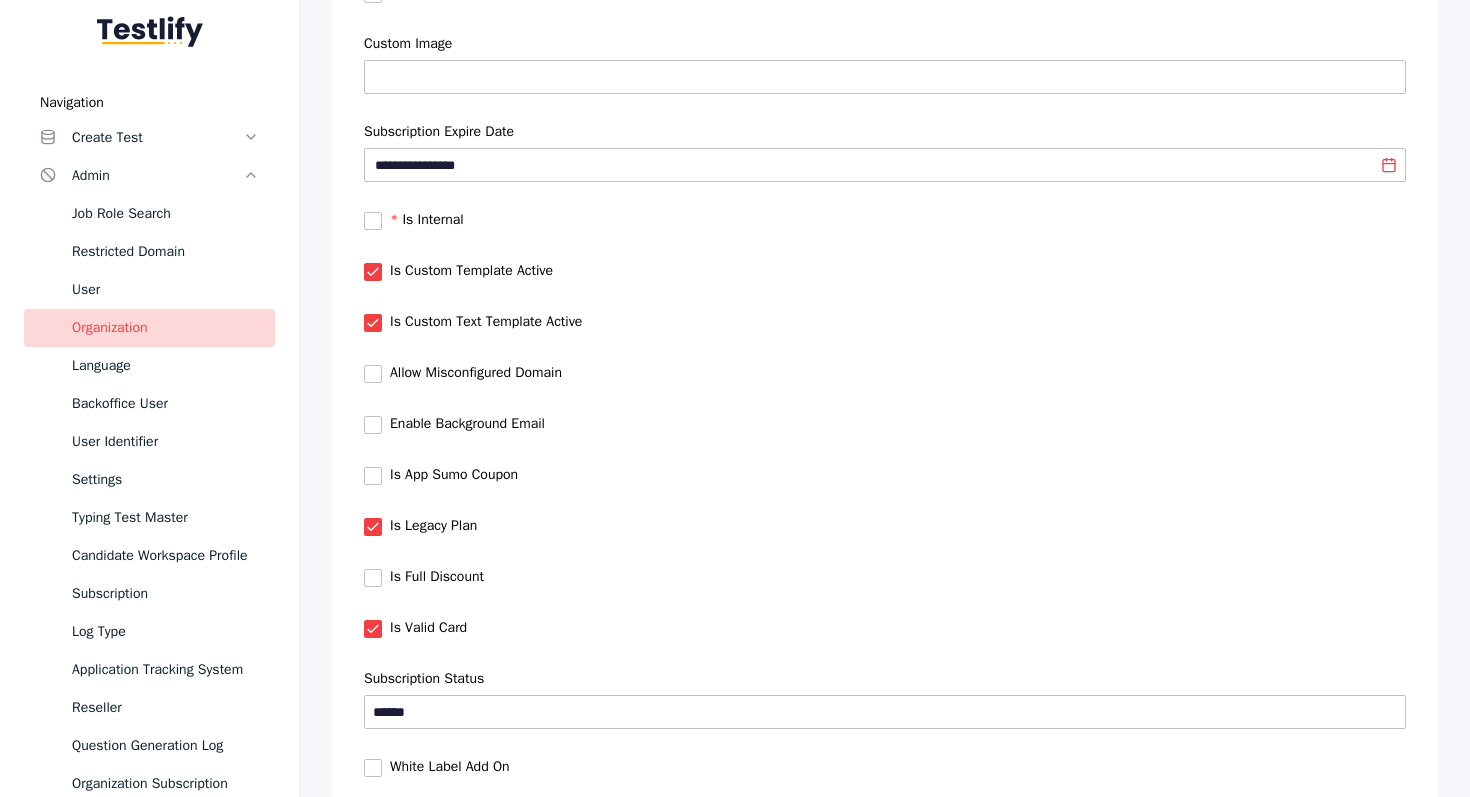 scroll, scrollTop: 967, scrollLeft: 0, axis: vertical 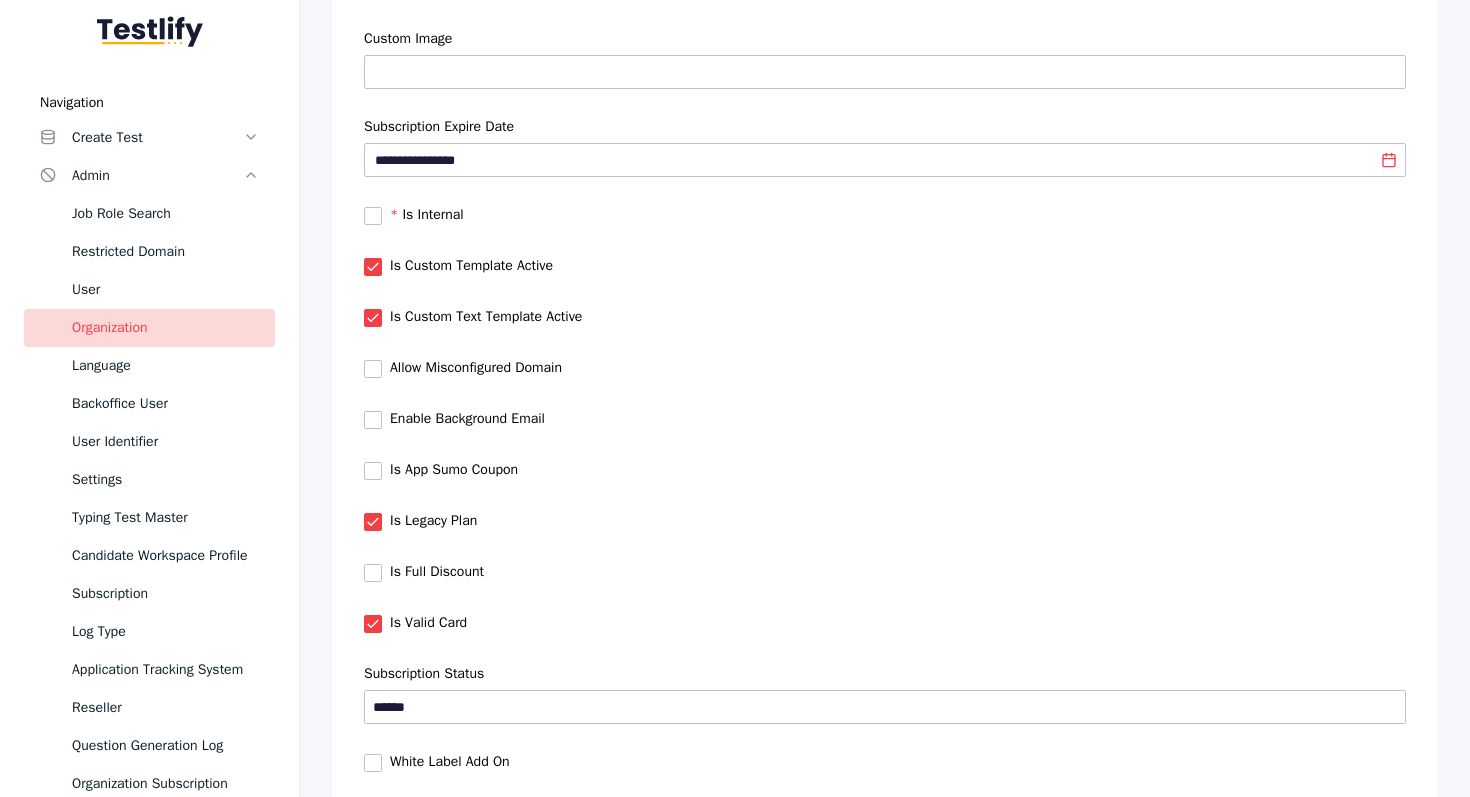 click at bounding box center [373, 318] 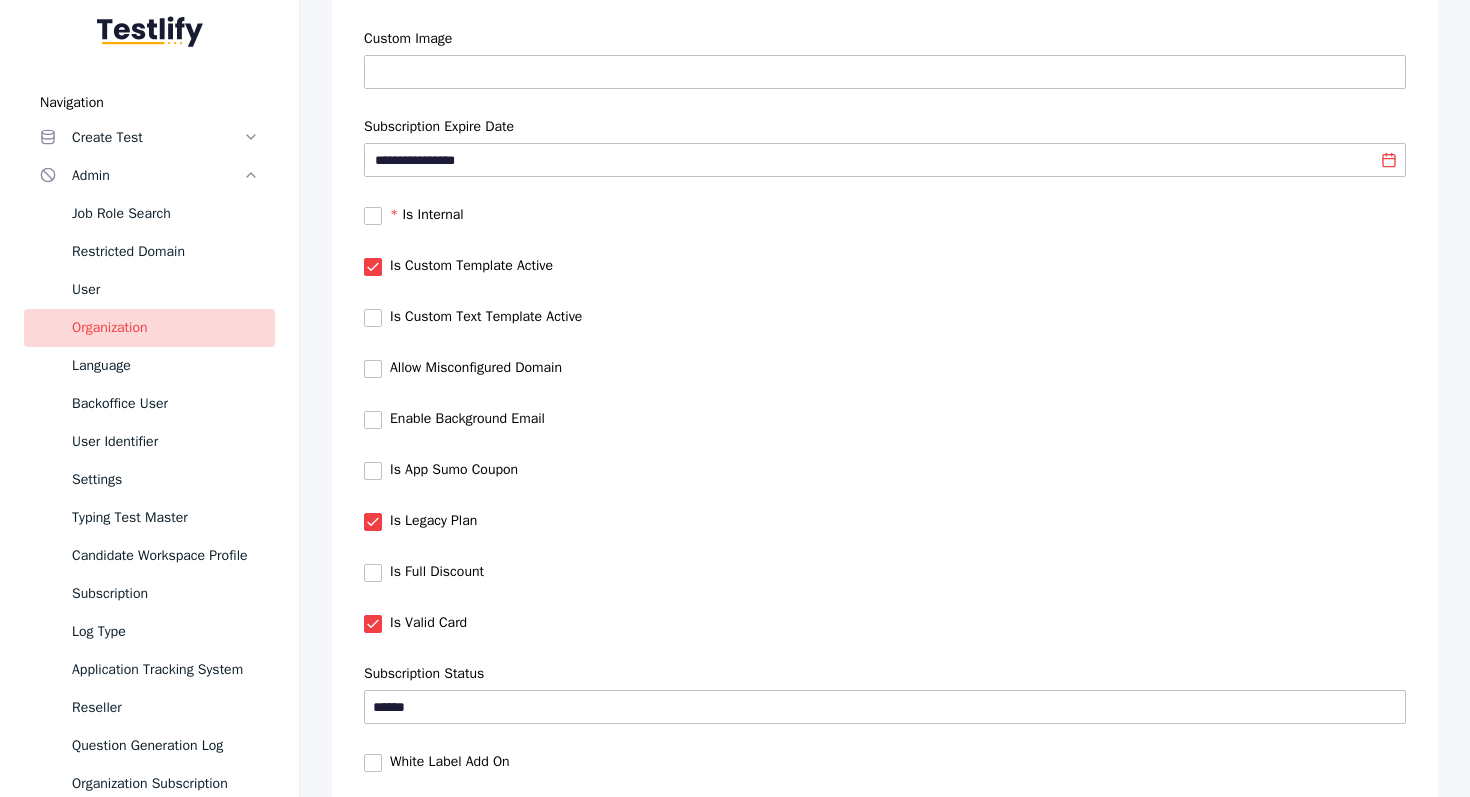 click at bounding box center [373, 267] 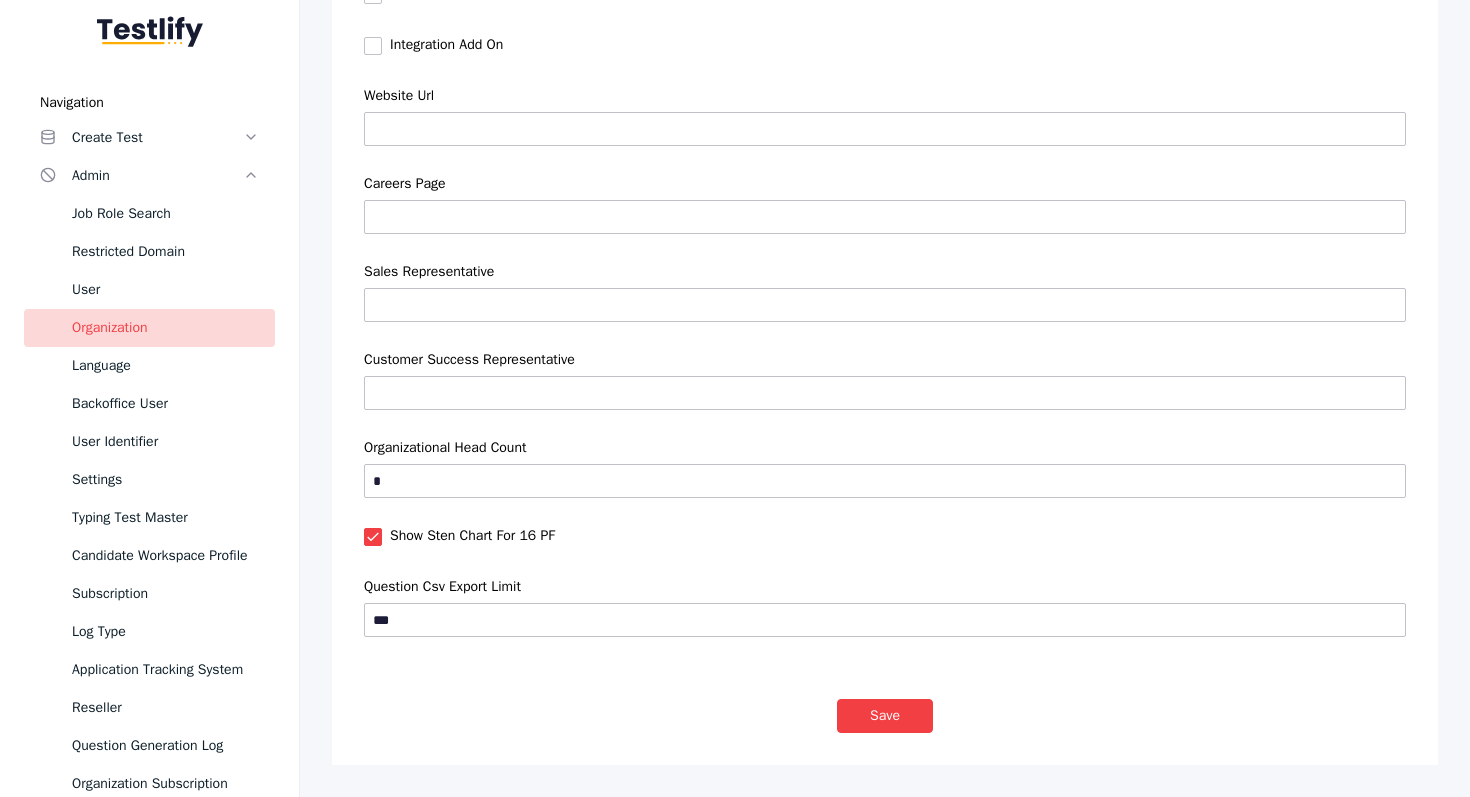 scroll, scrollTop: 2142, scrollLeft: 0, axis: vertical 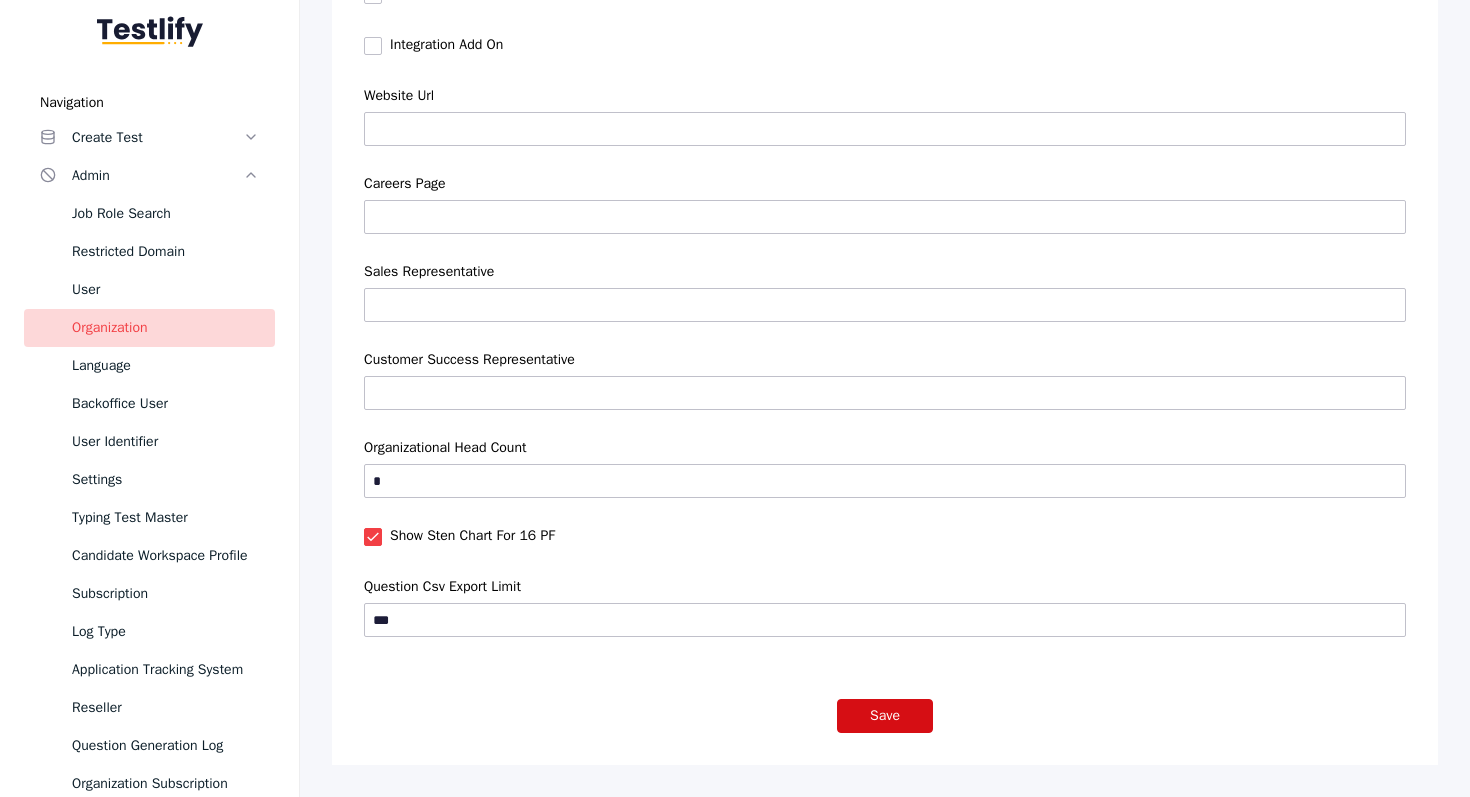 click on "Save" at bounding box center [885, 716] 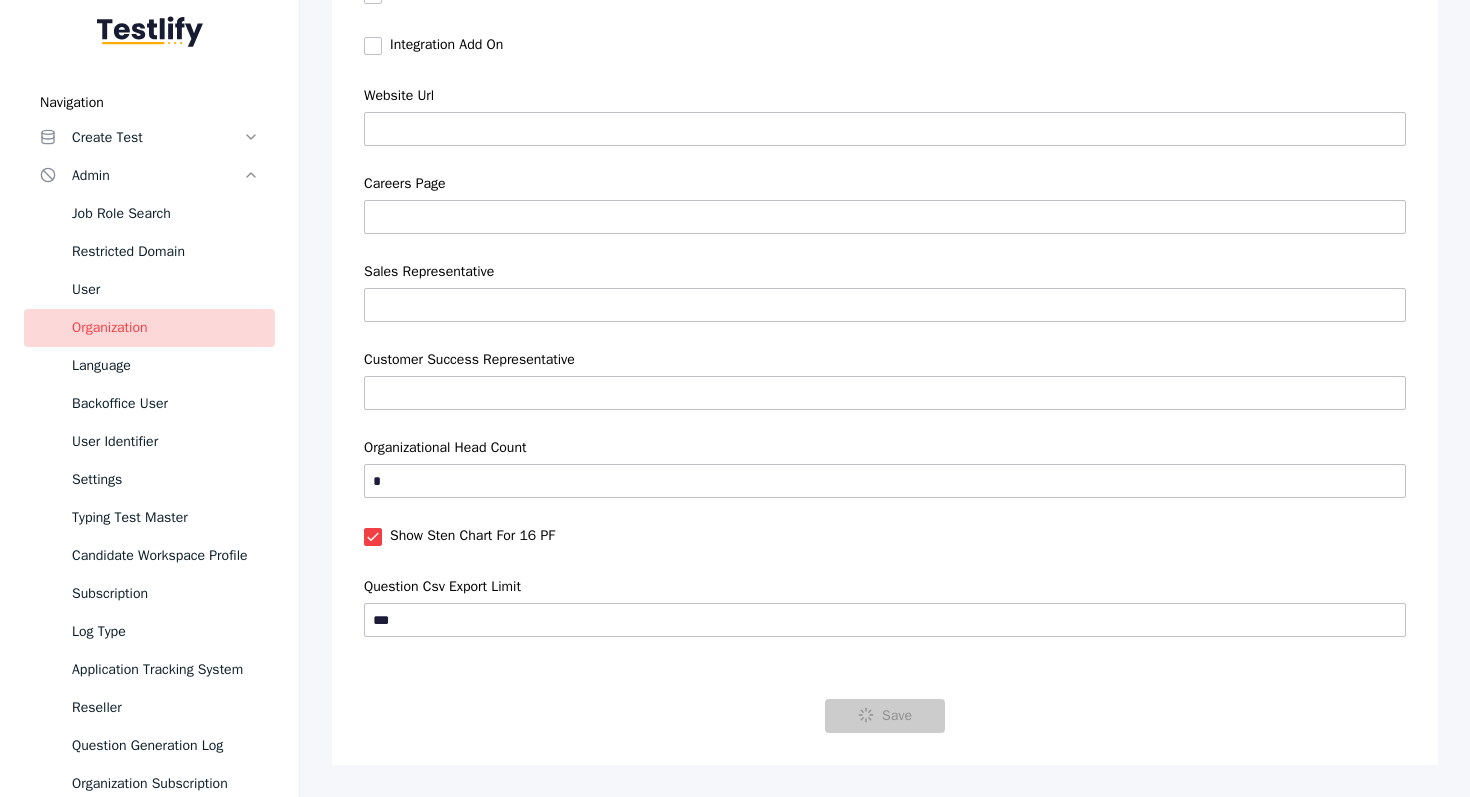 scroll, scrollTop: 0, scrollLeft: 0, axis: both 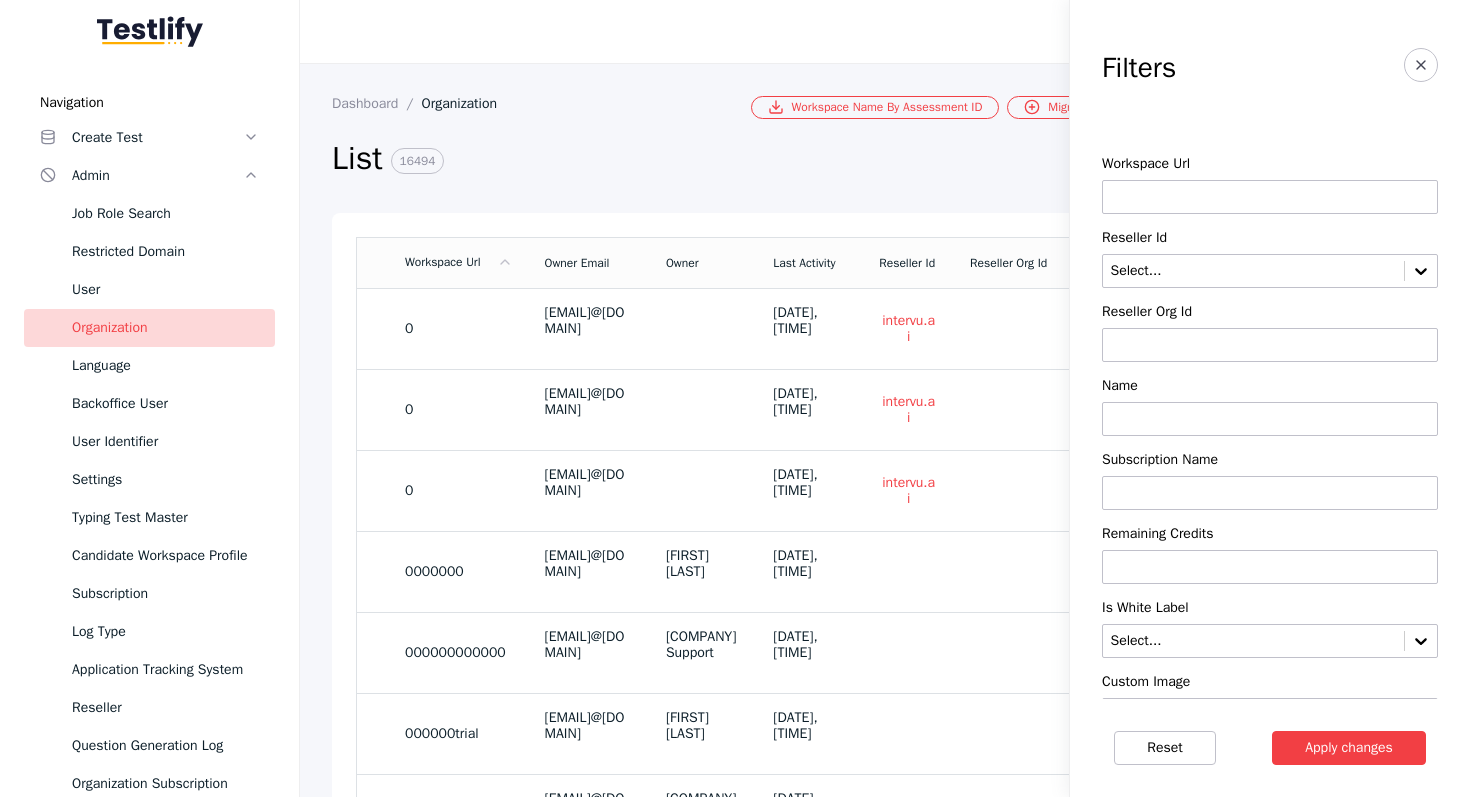 click at bounding box center [1270, 197] 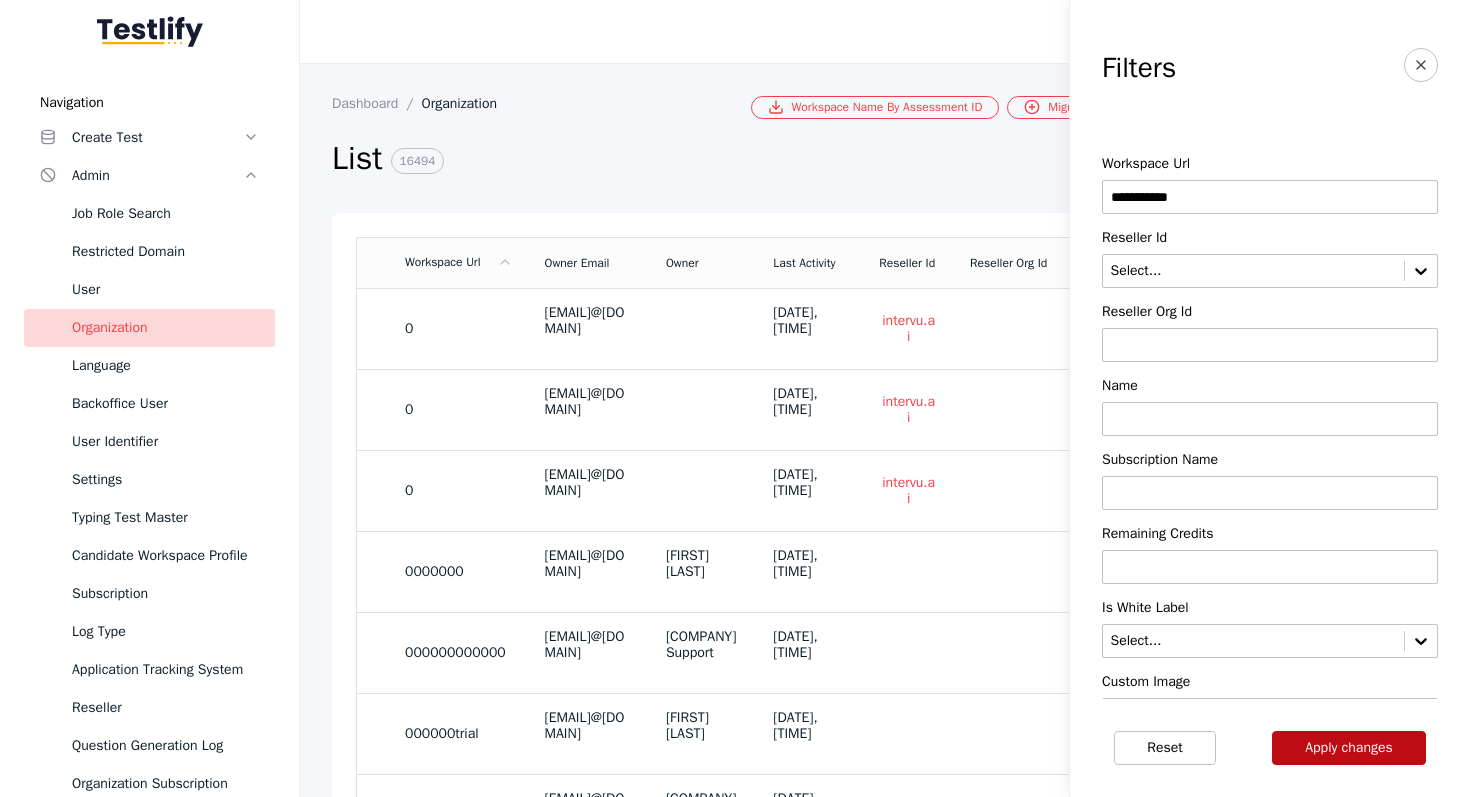 click on "Apply changes" at bounding box center (1349, 748) 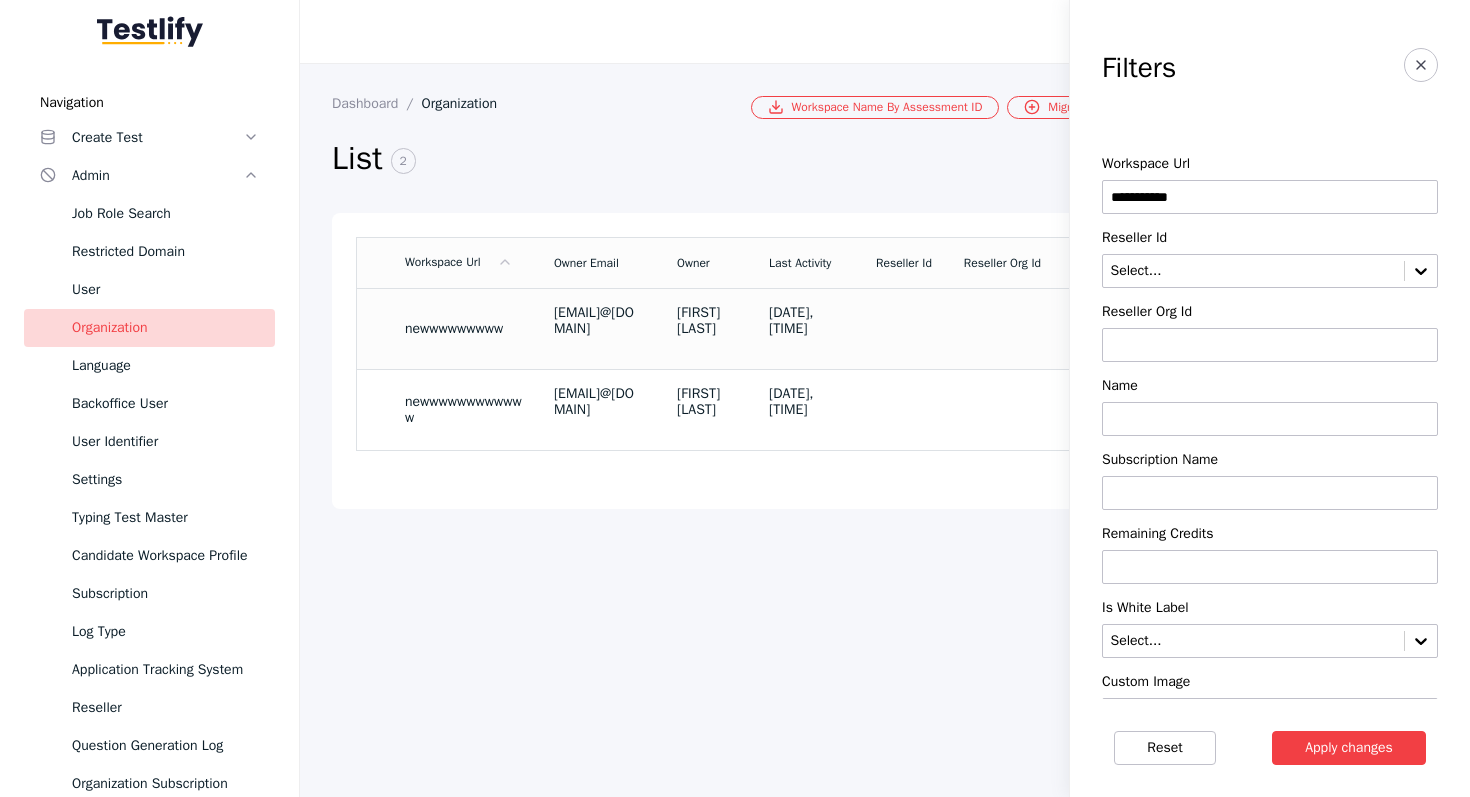 click on "[DATE], [TIME]" at bounding box center (806, 321) 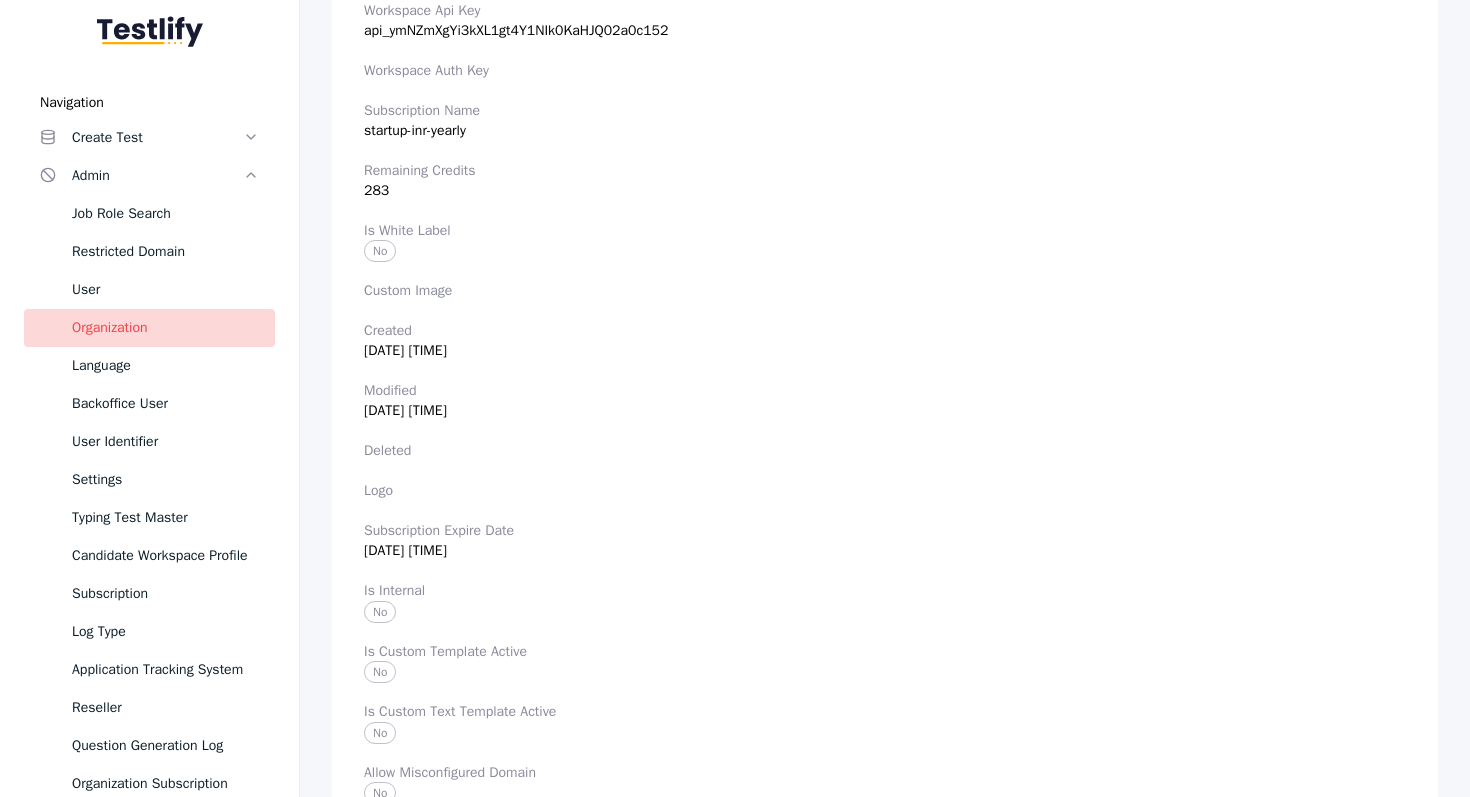scroll, scrollTop: 0, scrollLeft: 0, axis: both 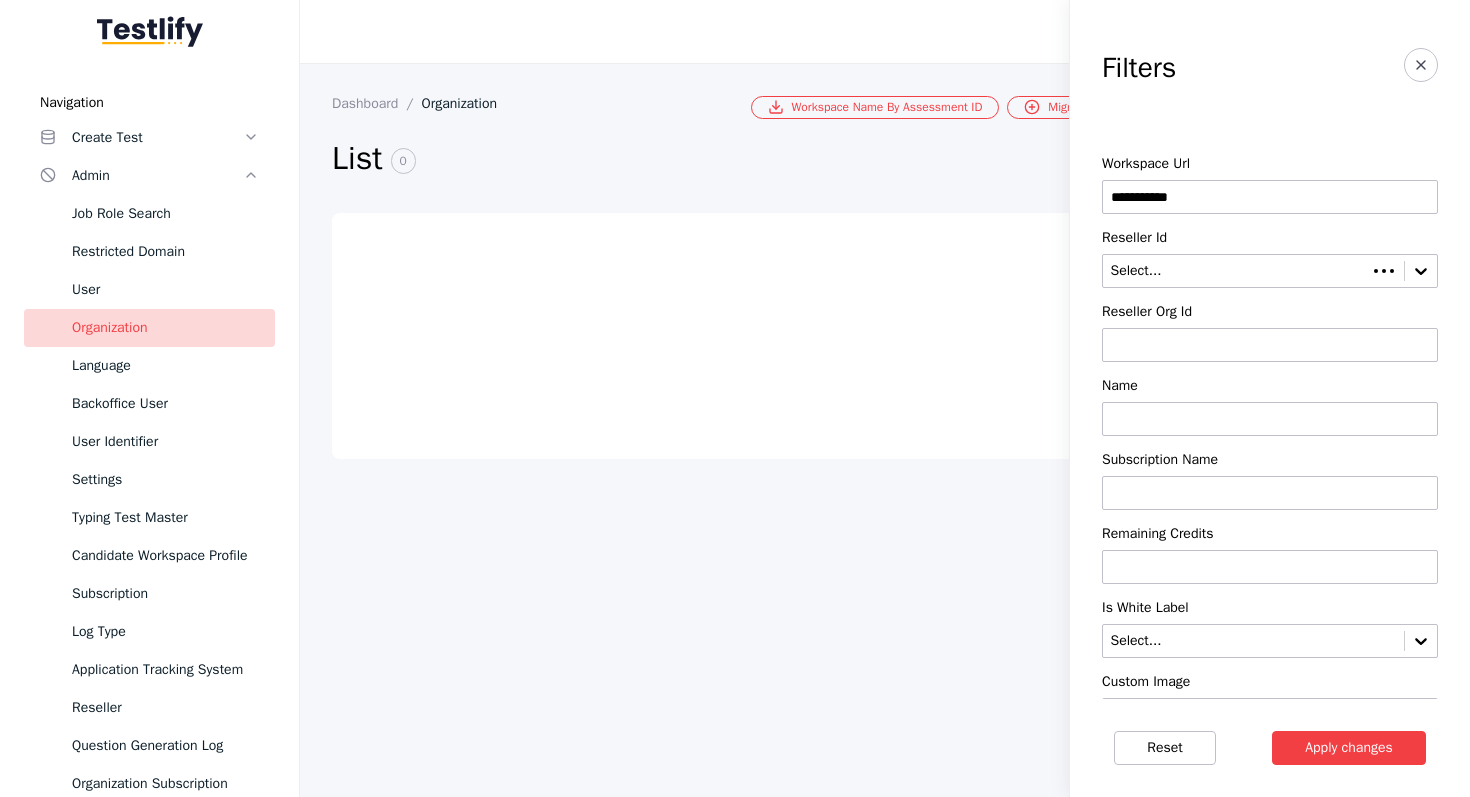 click on "**********" at bounding box center [1270, 197] 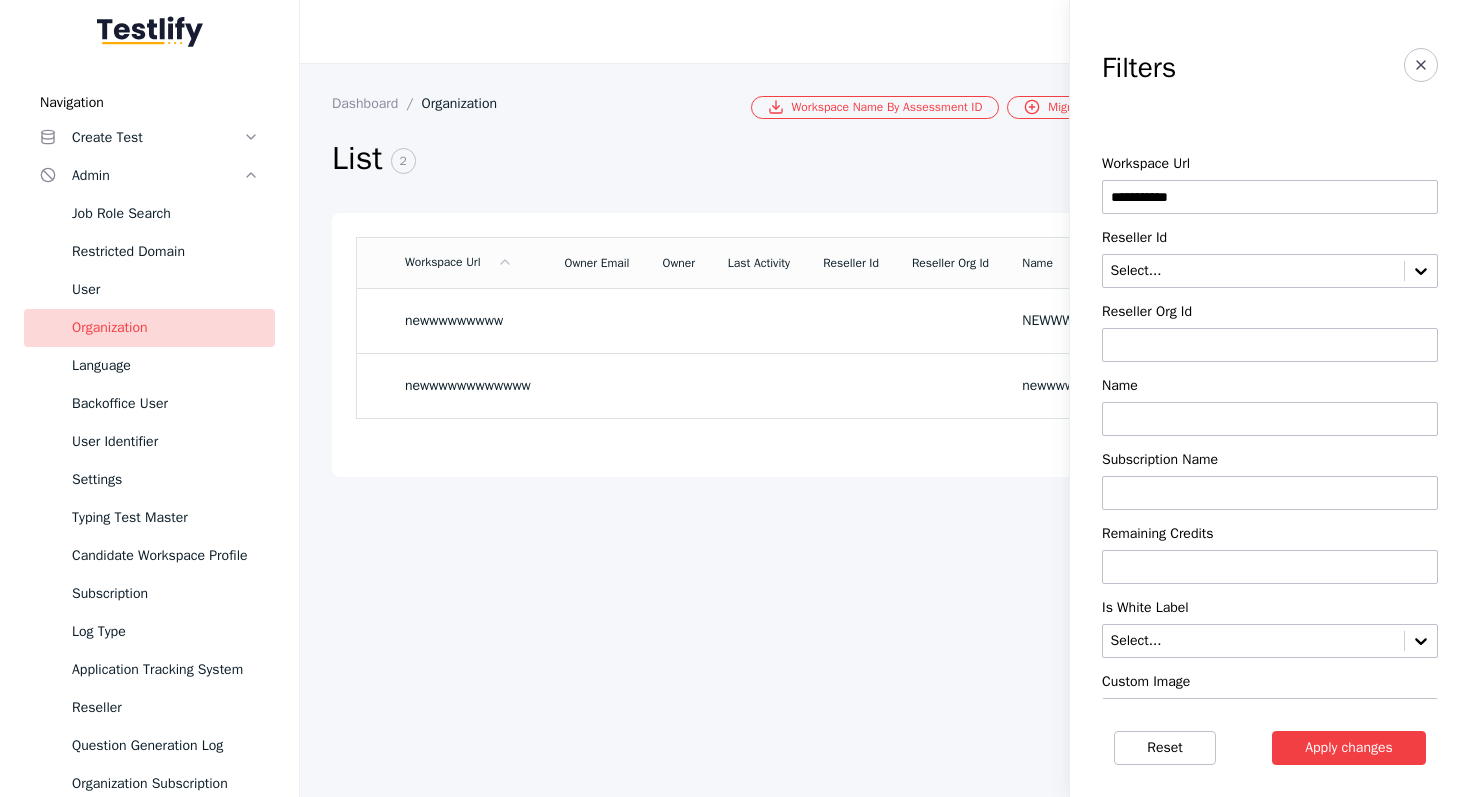 click on "**********" at bounding box center [1270, 197] 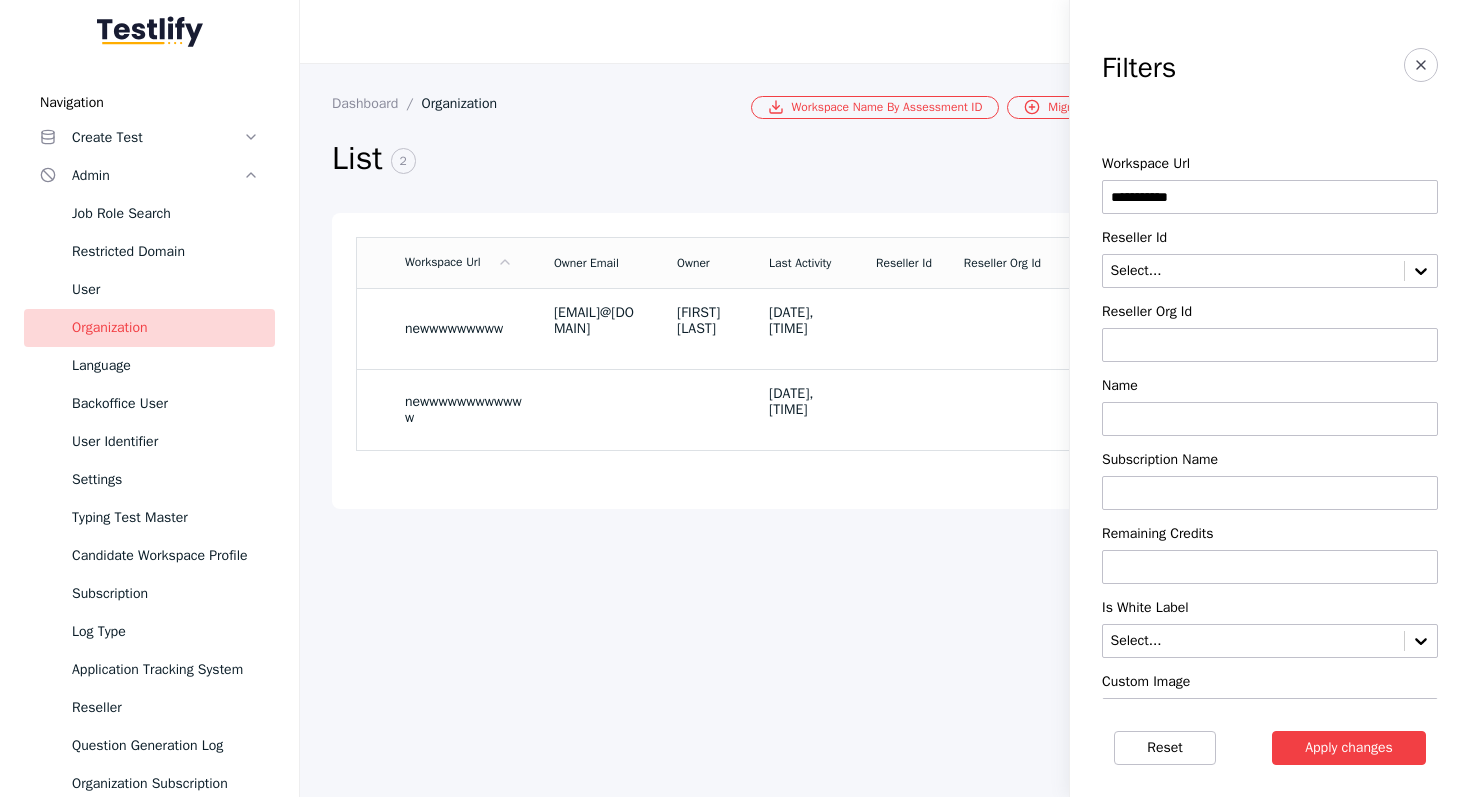 paste on "********" 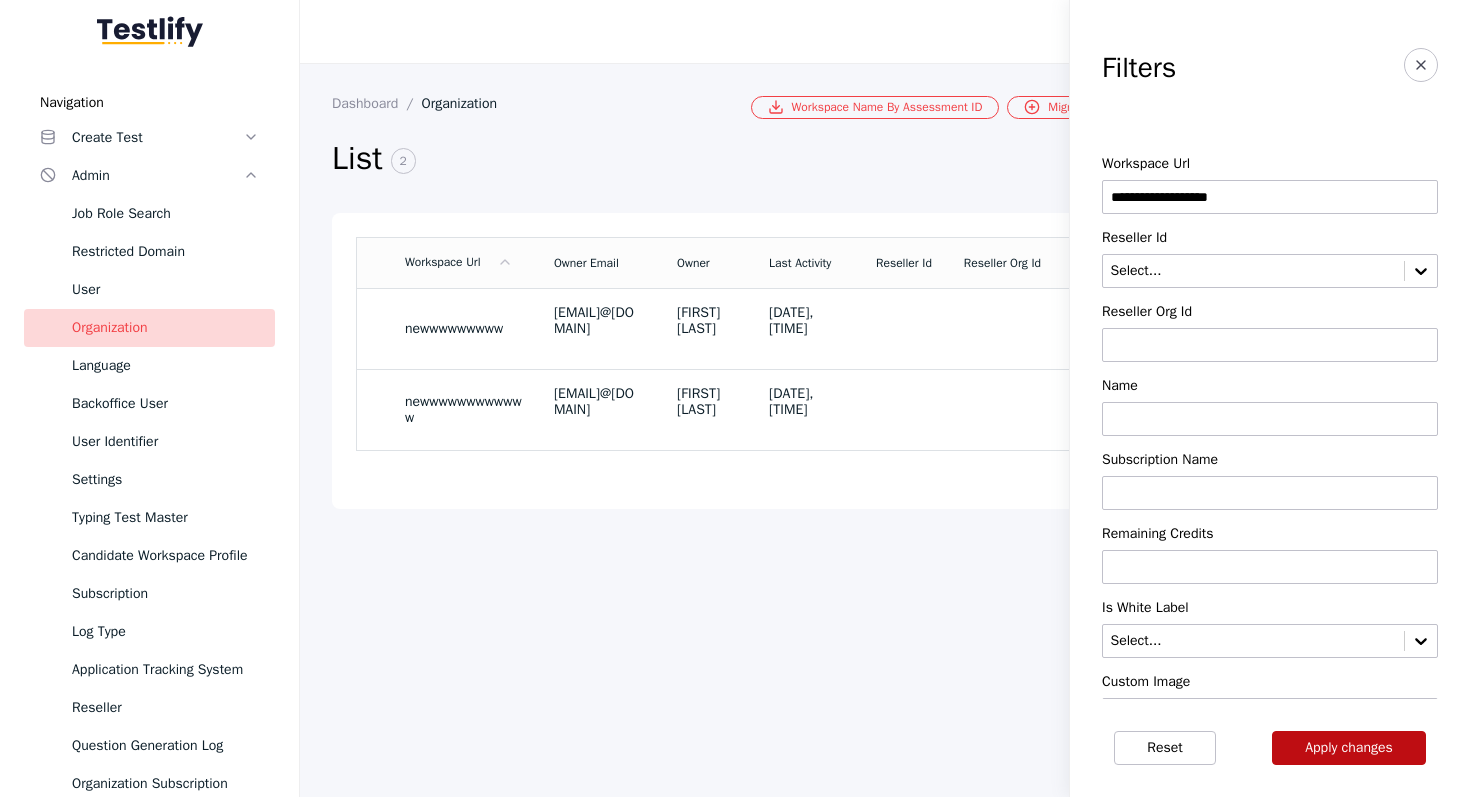 click on "Apply changes" at bounding box center [1349, 748] 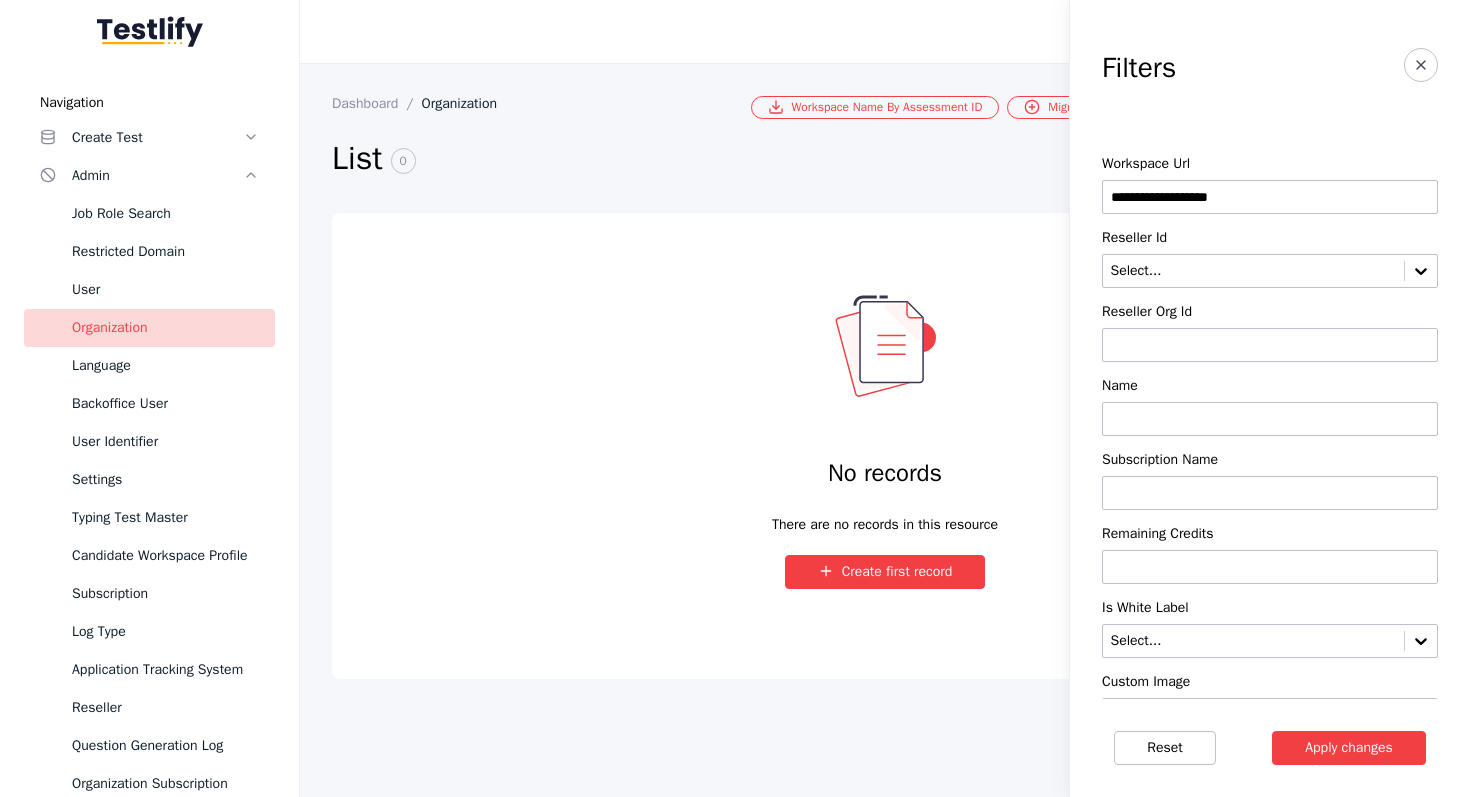 click on "**********" at bounding box center (1270, 197) 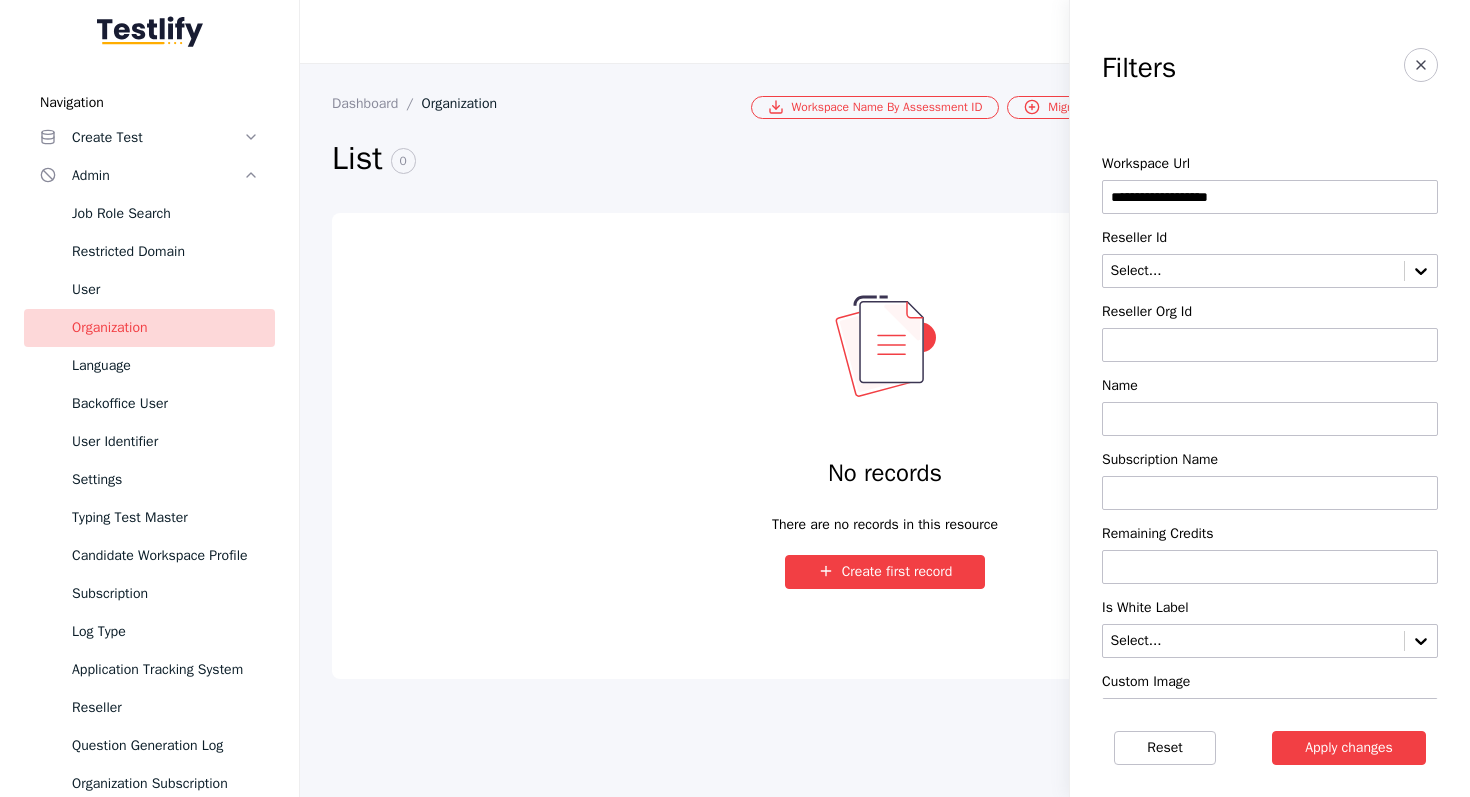 click on "Apply changes" at bounding box center (1349, 748) 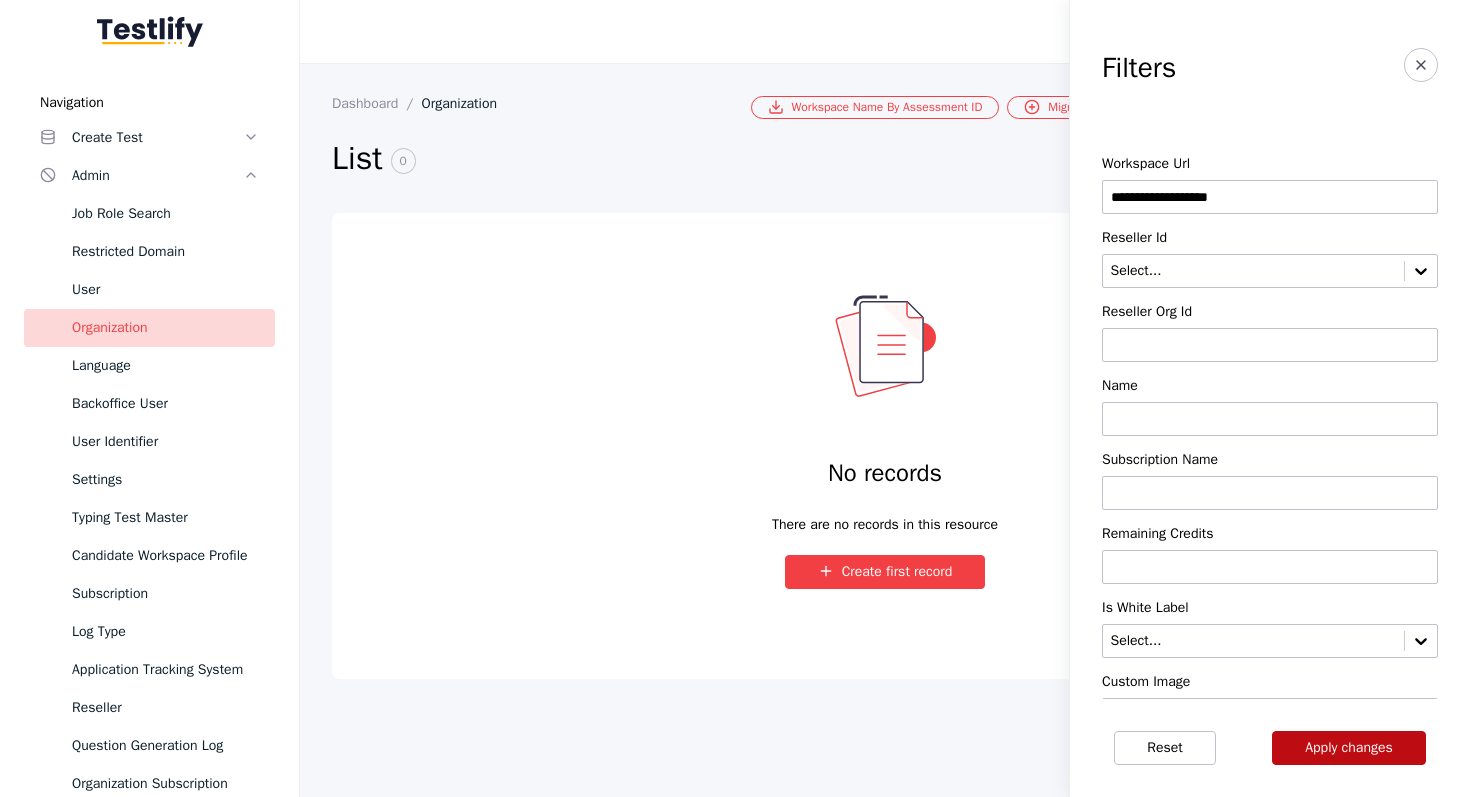 click on "Apply changes" at bounding box center [1349, 748] 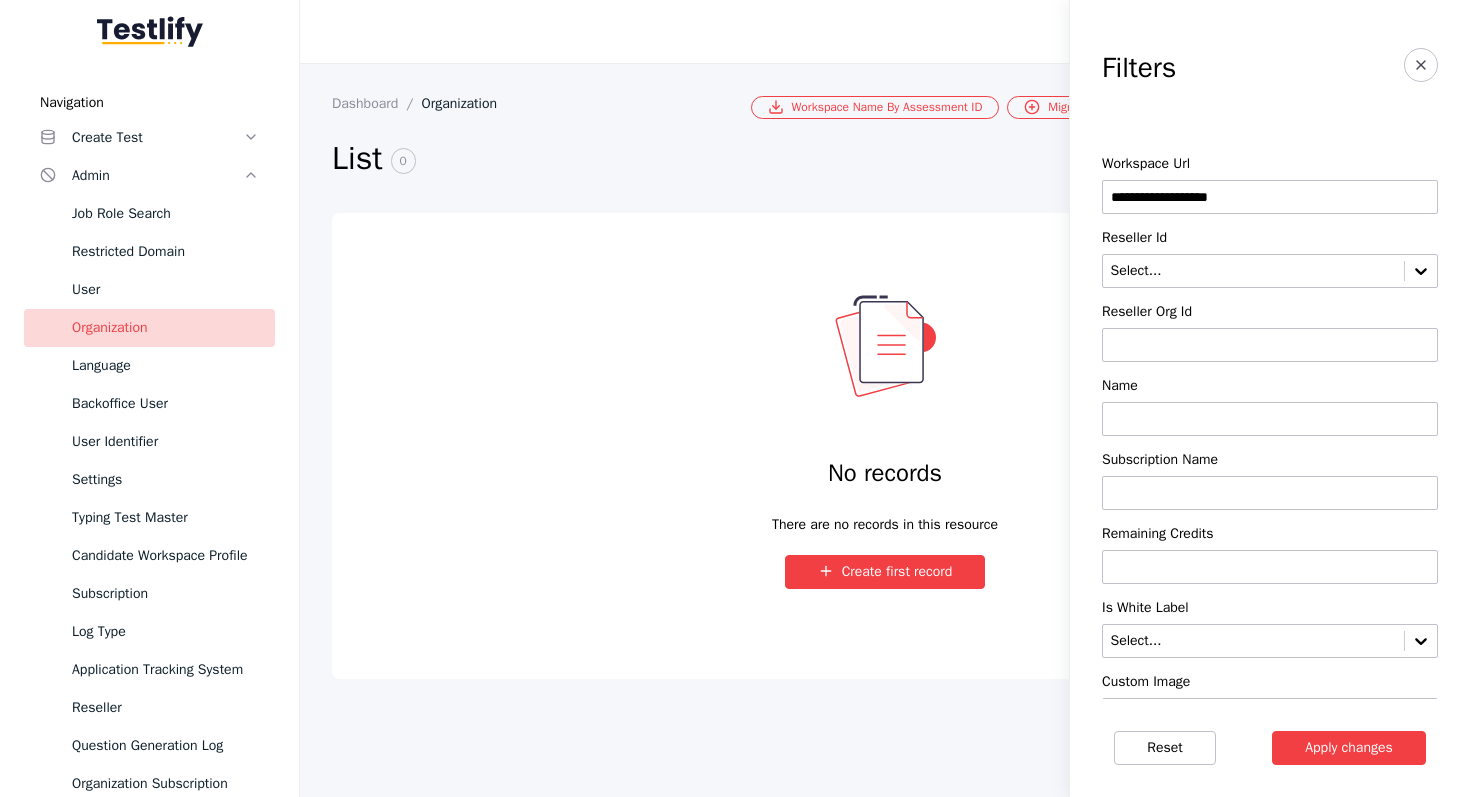 click on "**********" at bounding box center (1270, 197) 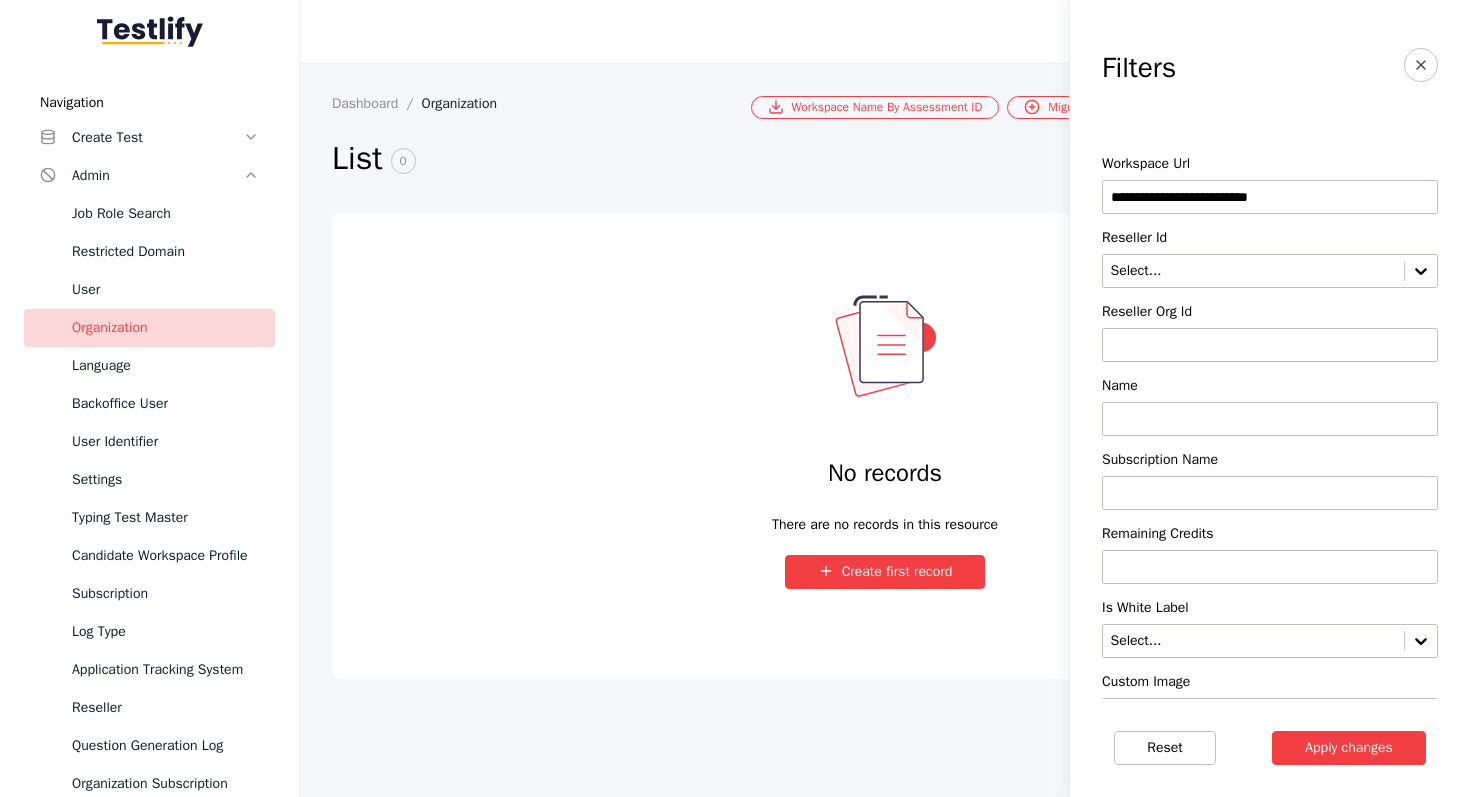 type on "**********" 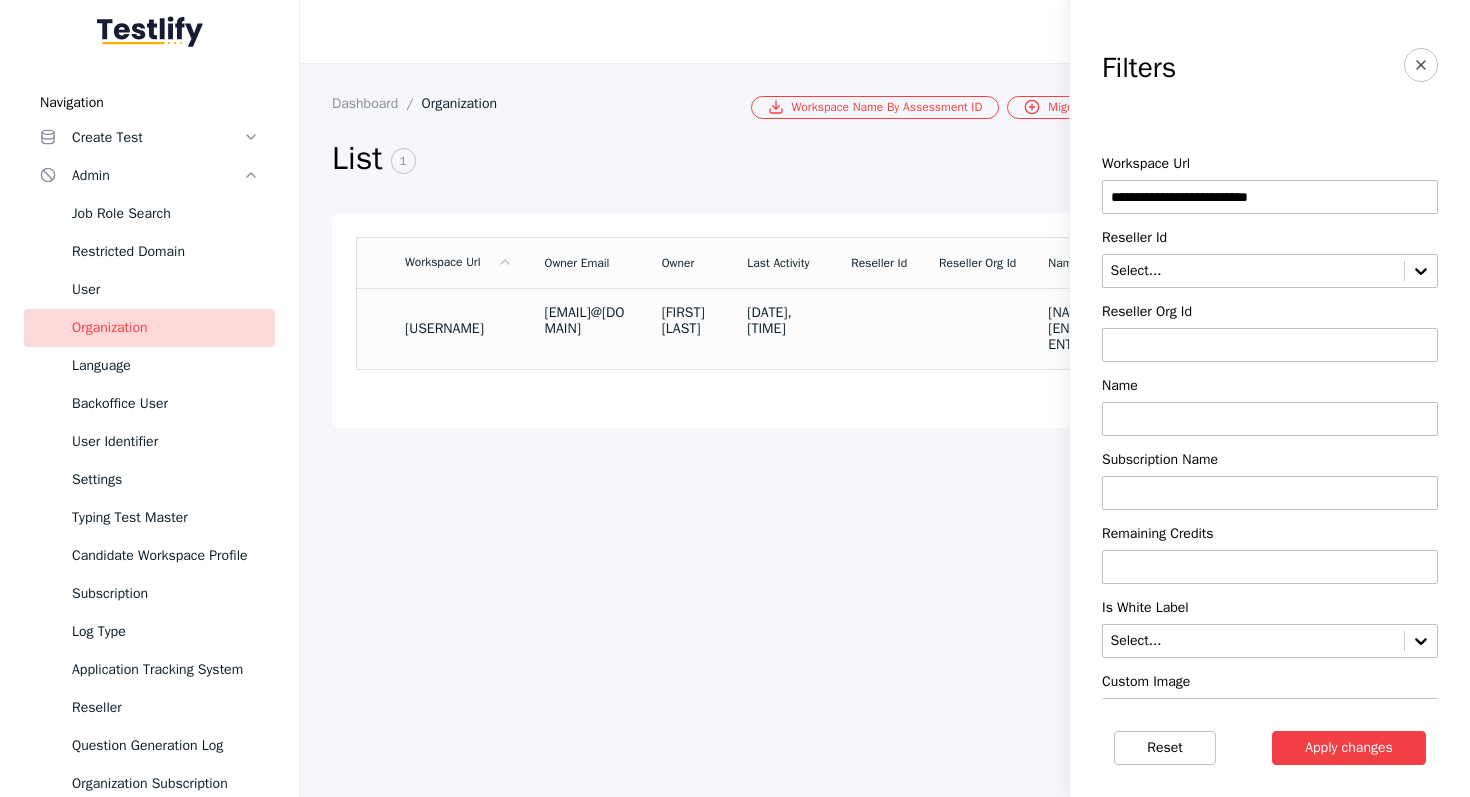 click on "[EMAIL]@[DOMAIN]" at bounding box center (587, 321) 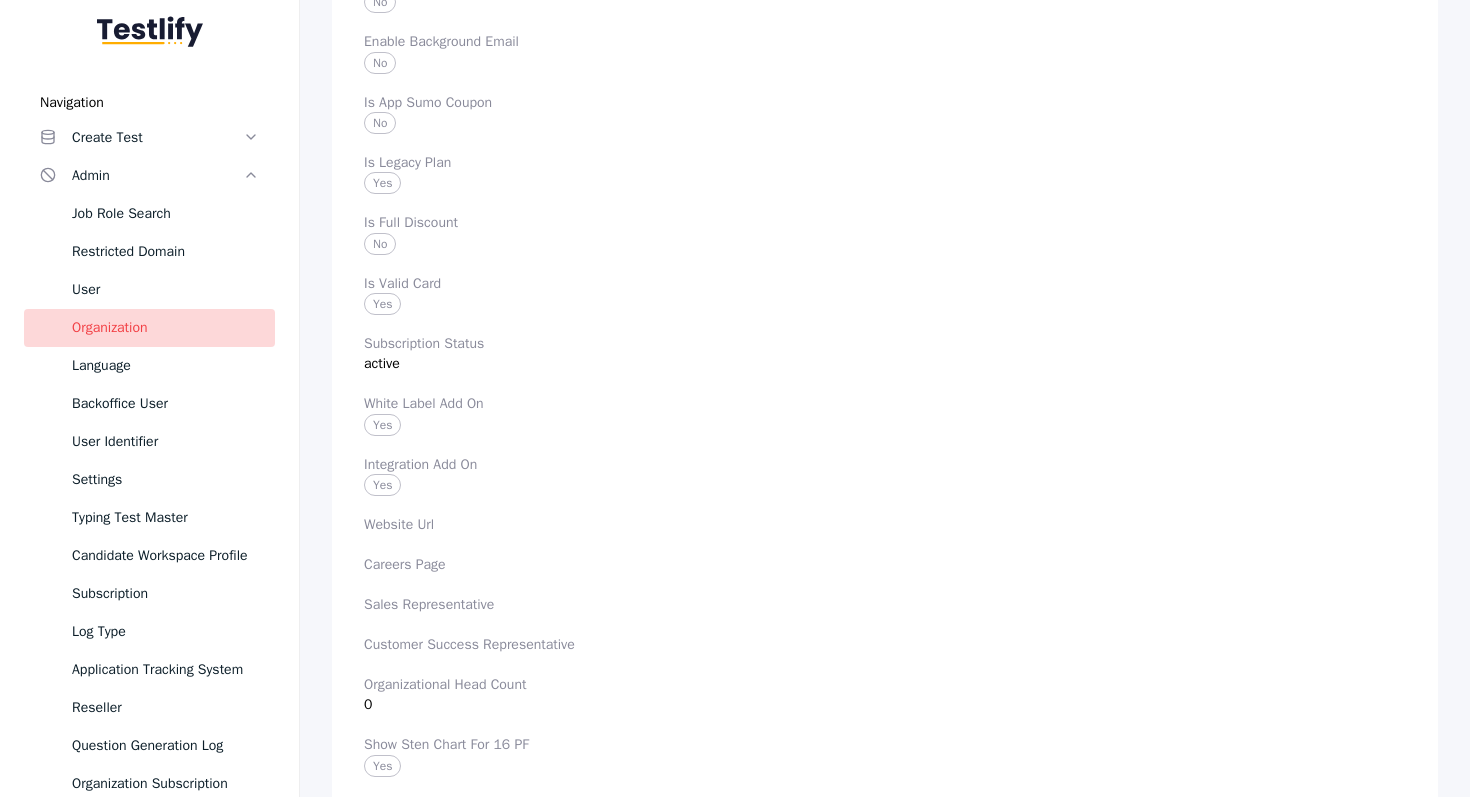 scroll, scrollTop: 0, scrollLeft: 0, axis: both 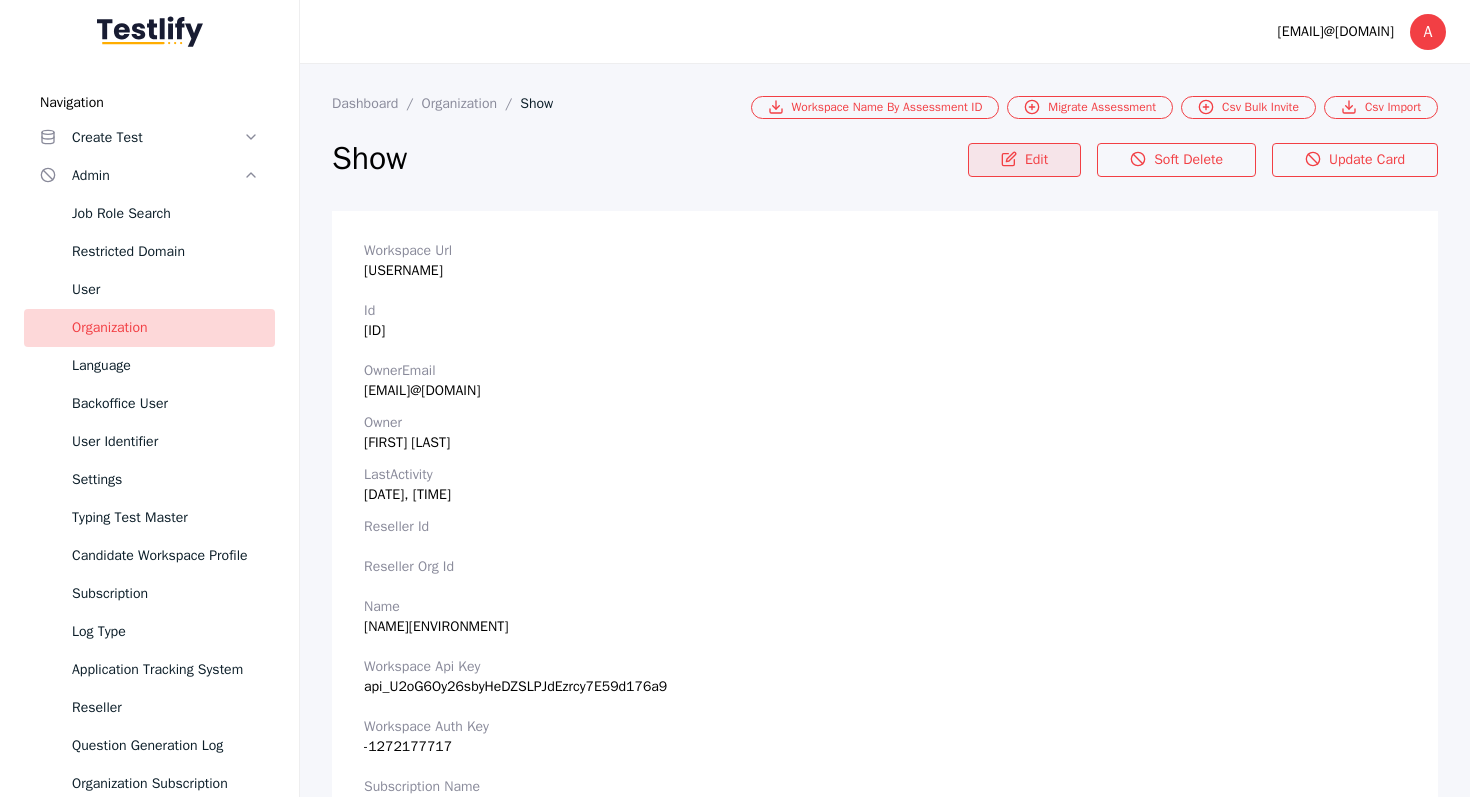 click on "Edit" at bounding box center [1024, 160] 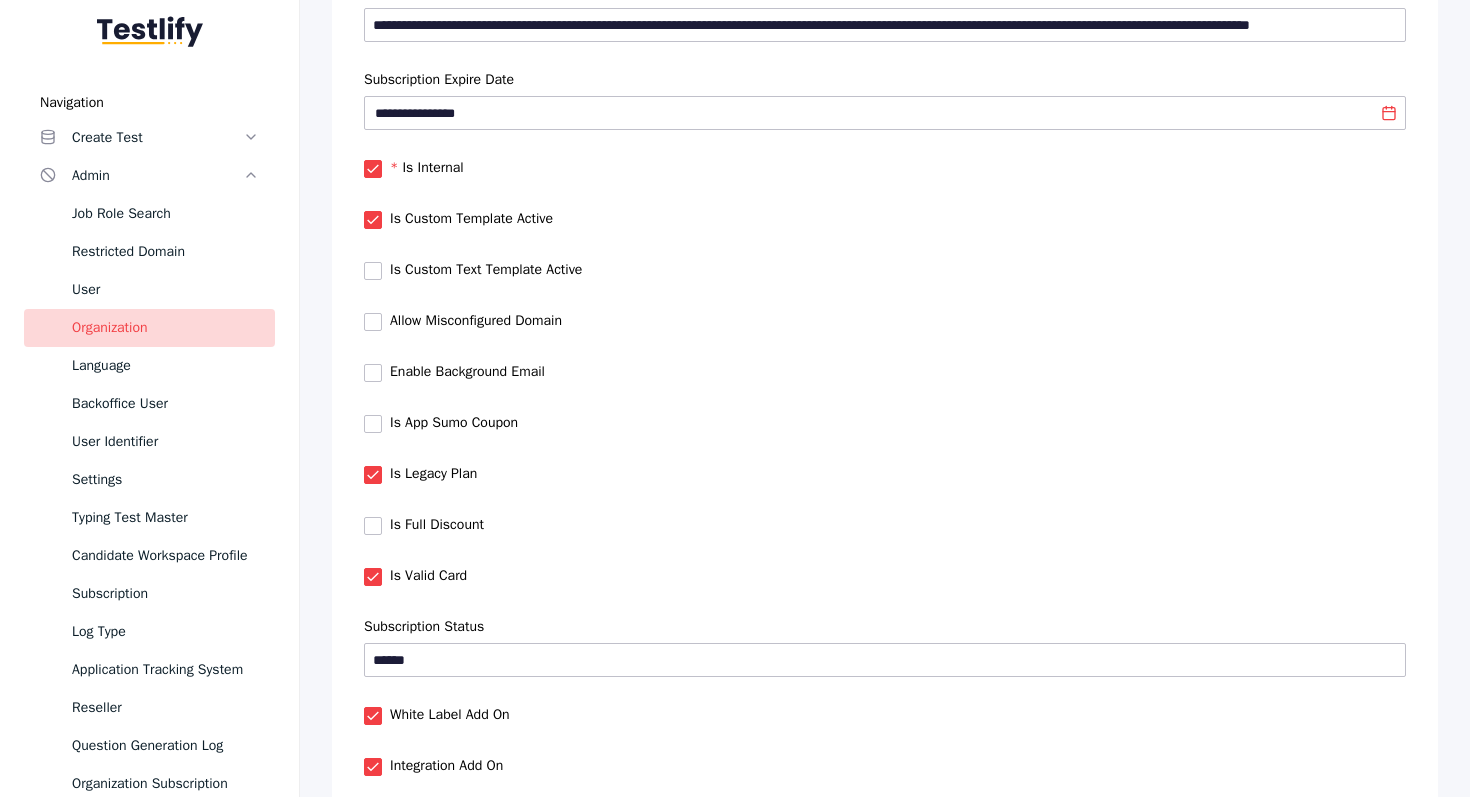 scroll, scrollTop: 1019, scrollLeft: 0, axis: vertical 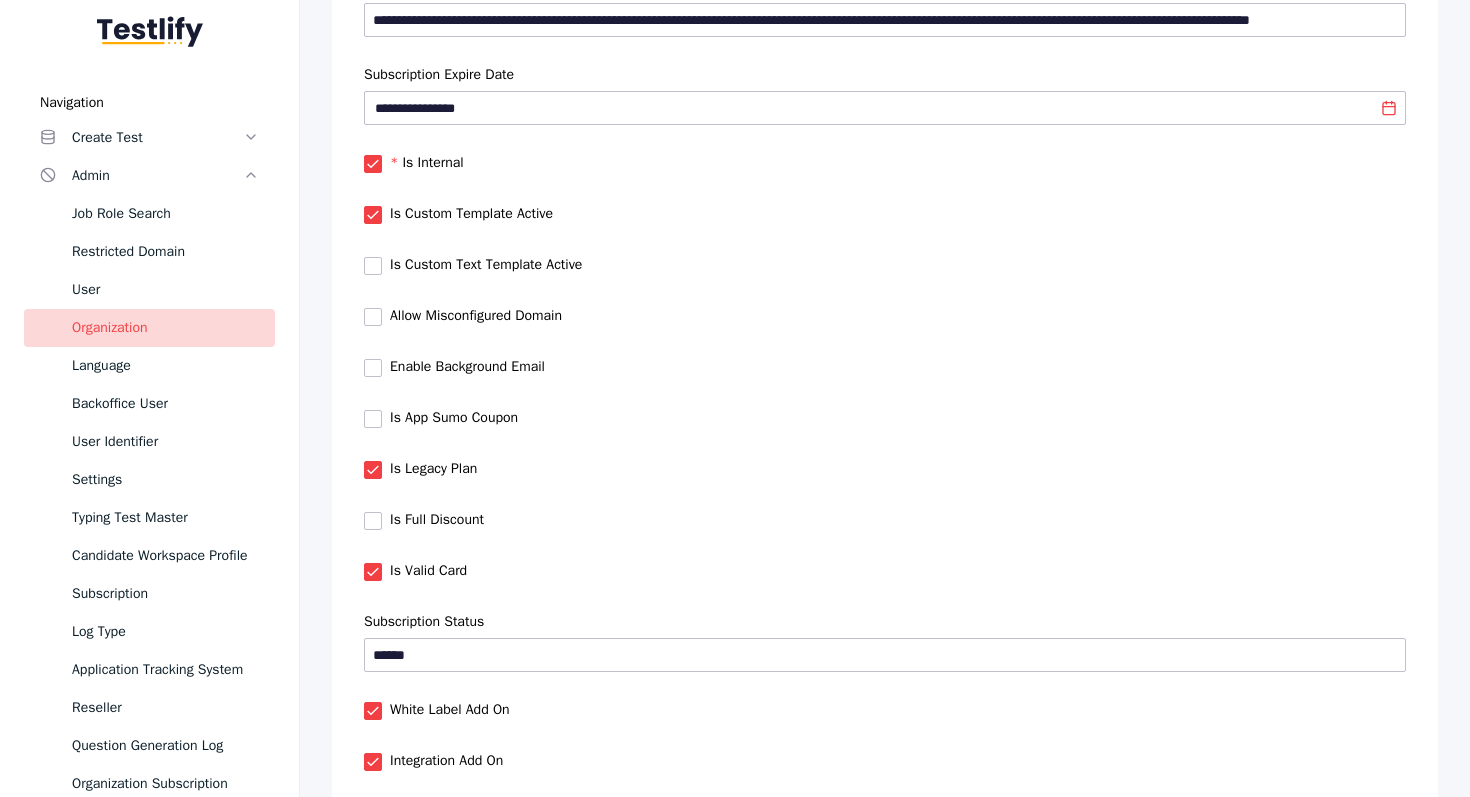 click at bounding box center (373, 215) 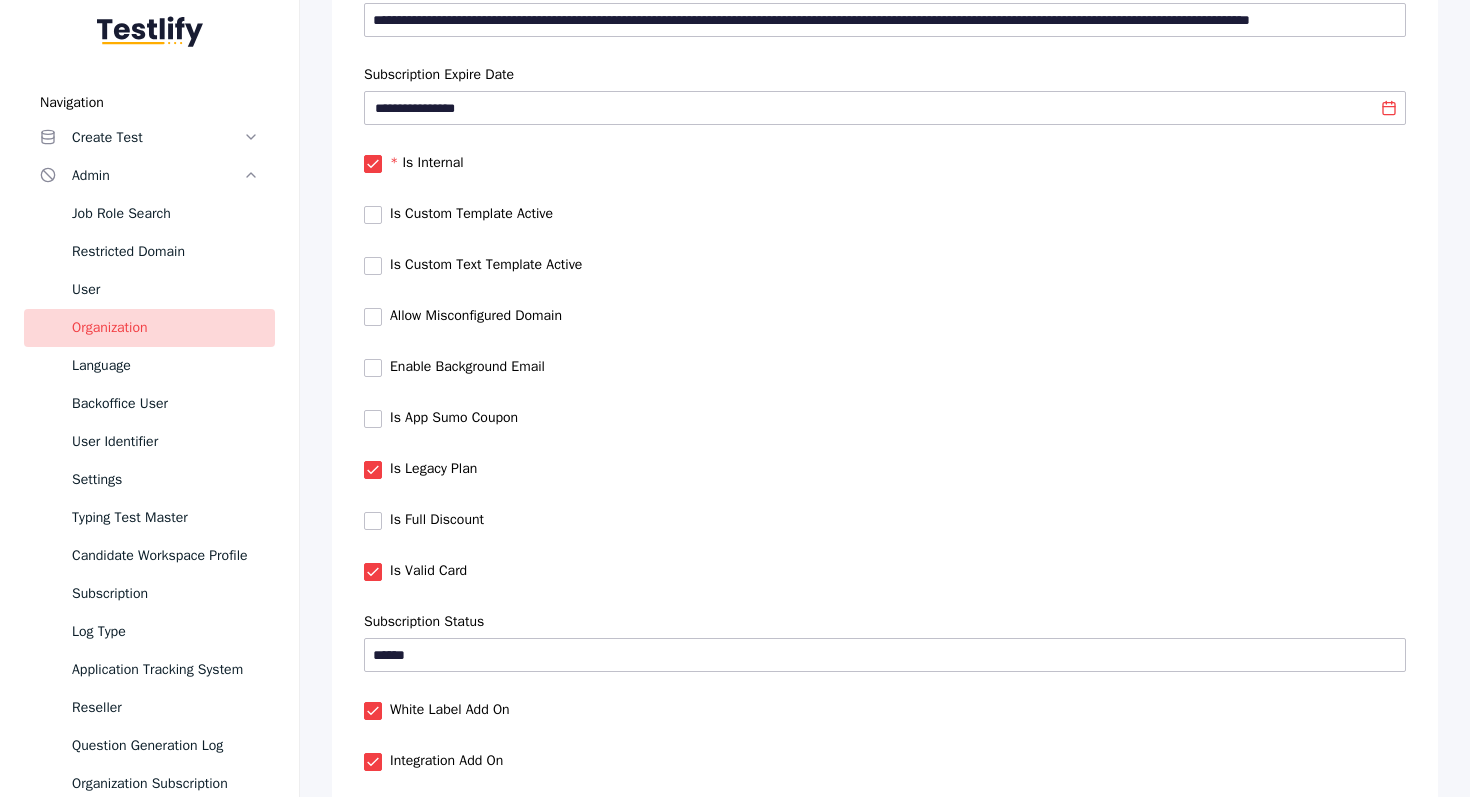 scroll, scrollTop: 1063, scrollLeft: 0, axis: vertical 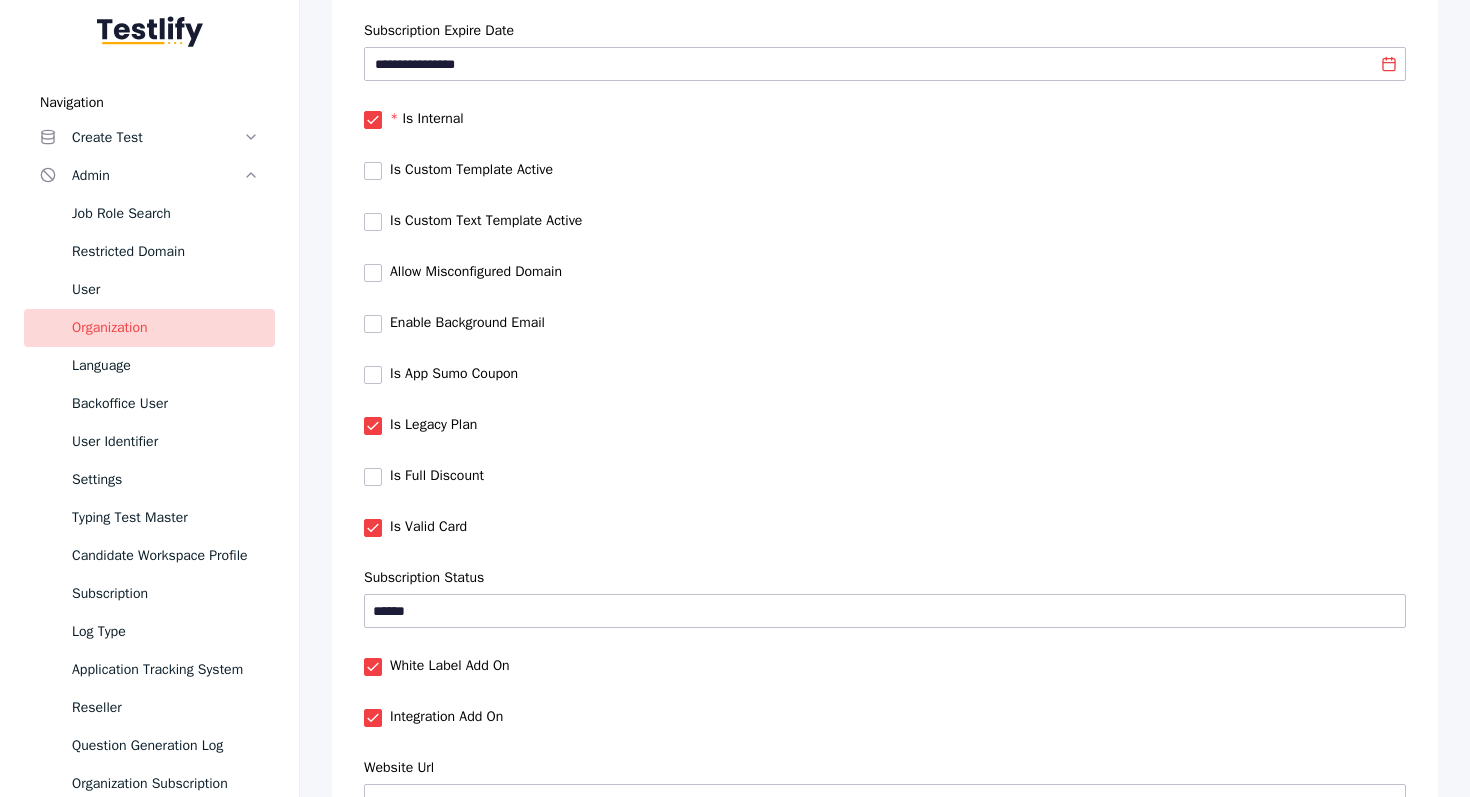 click at bounding box center (373, 222) 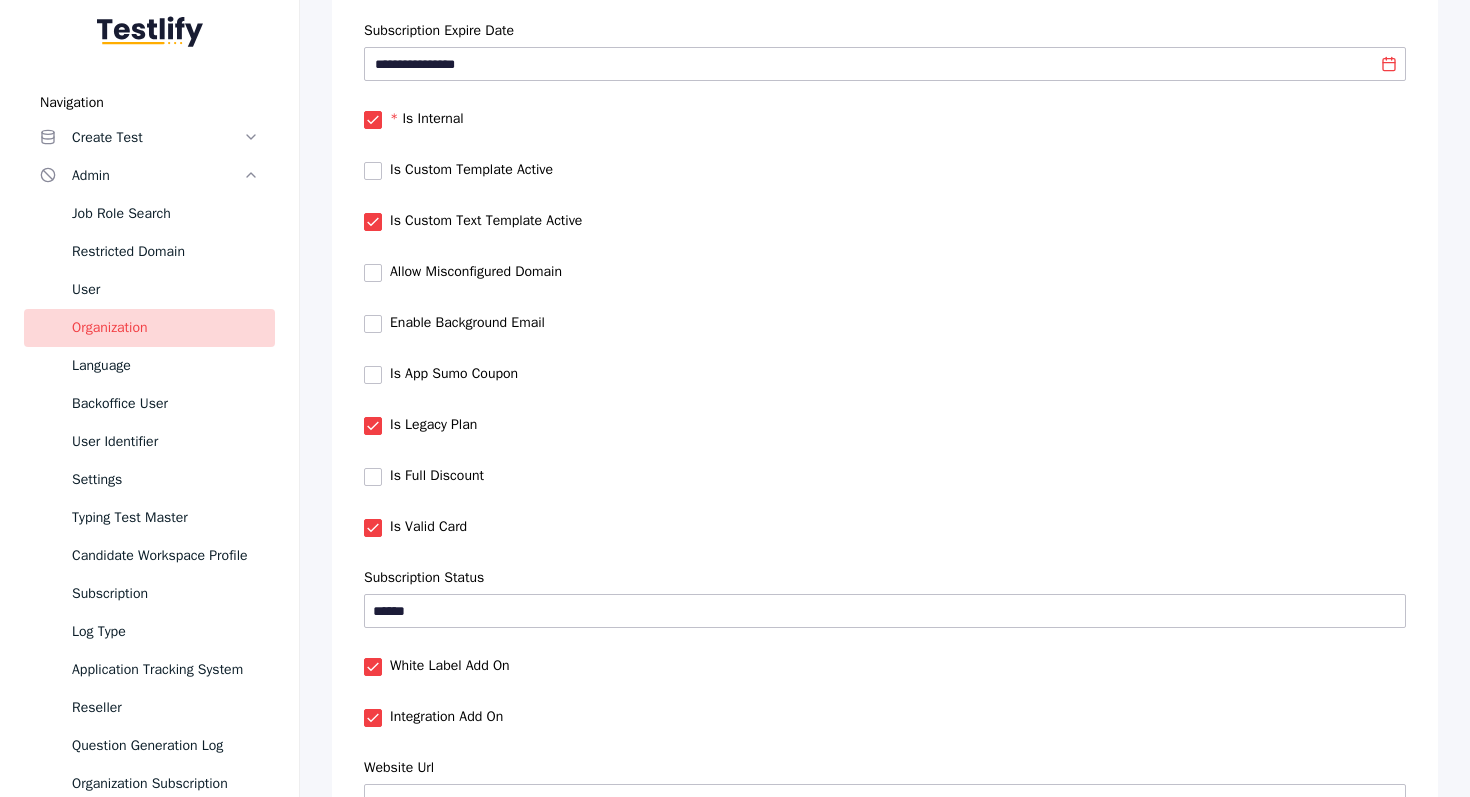 click at bounding box center (373, 222) 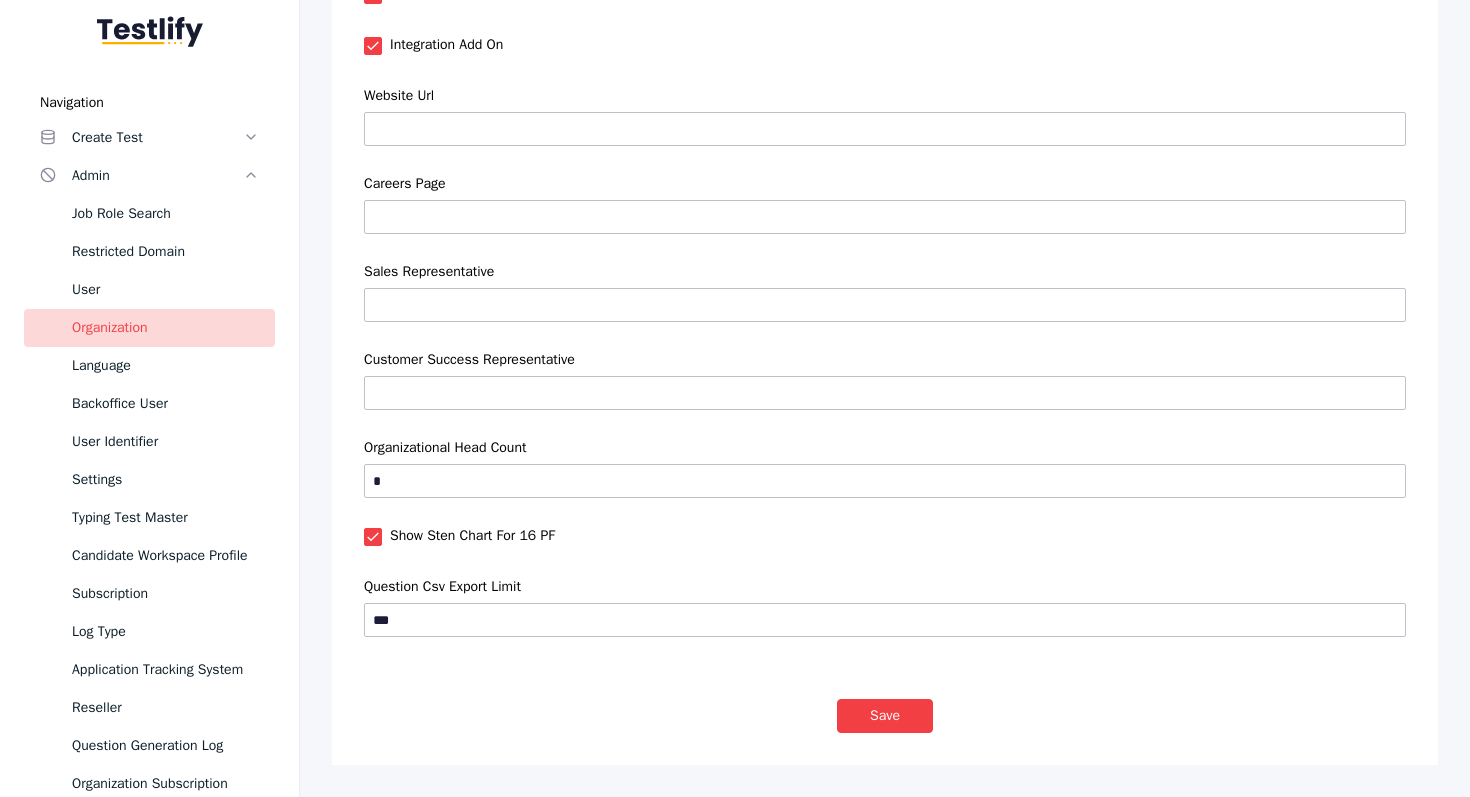 scroll, scrollTop: 2142, scrollLeft: 0, axis: vertical 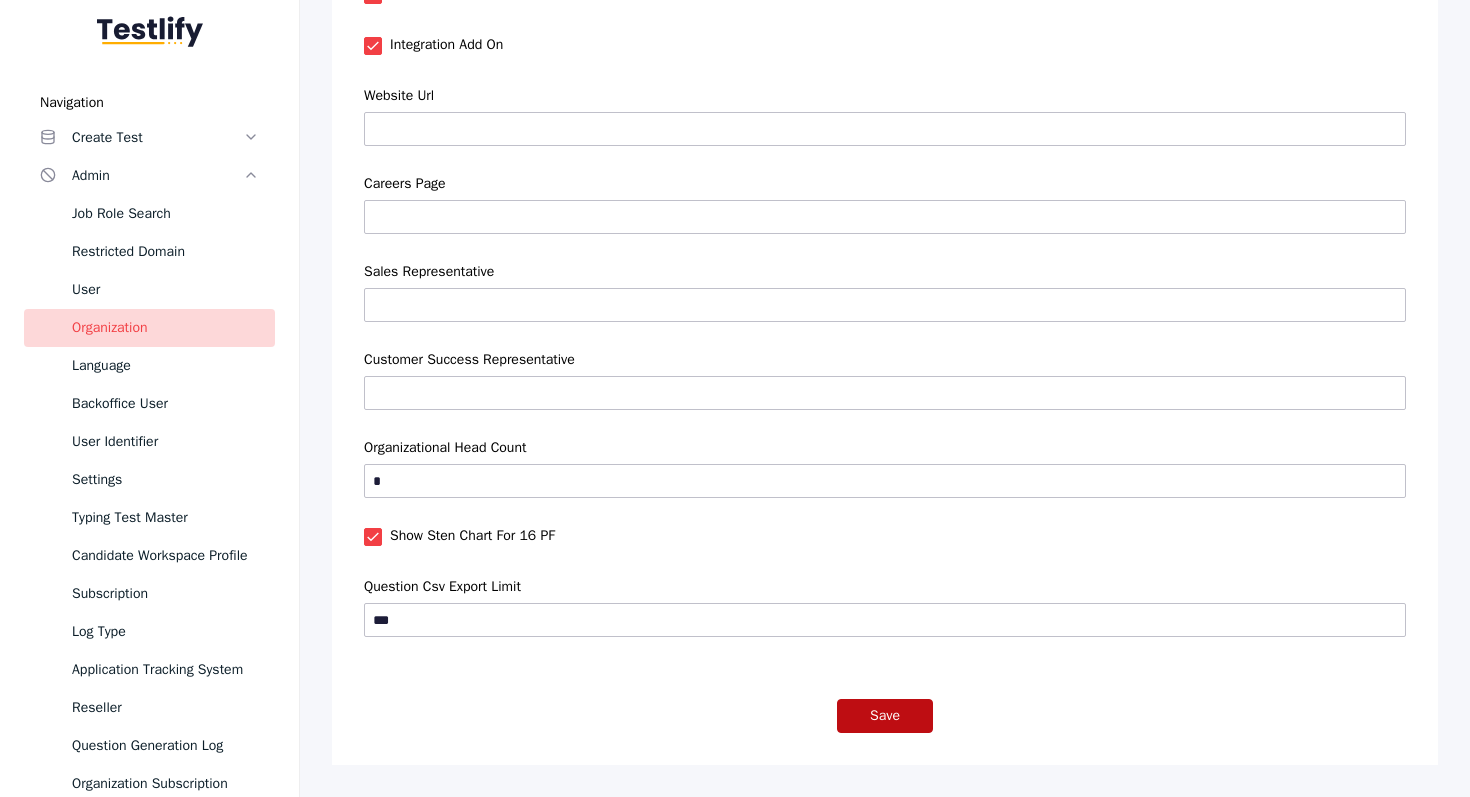 click on "Save" at bounding box center [885, 716] 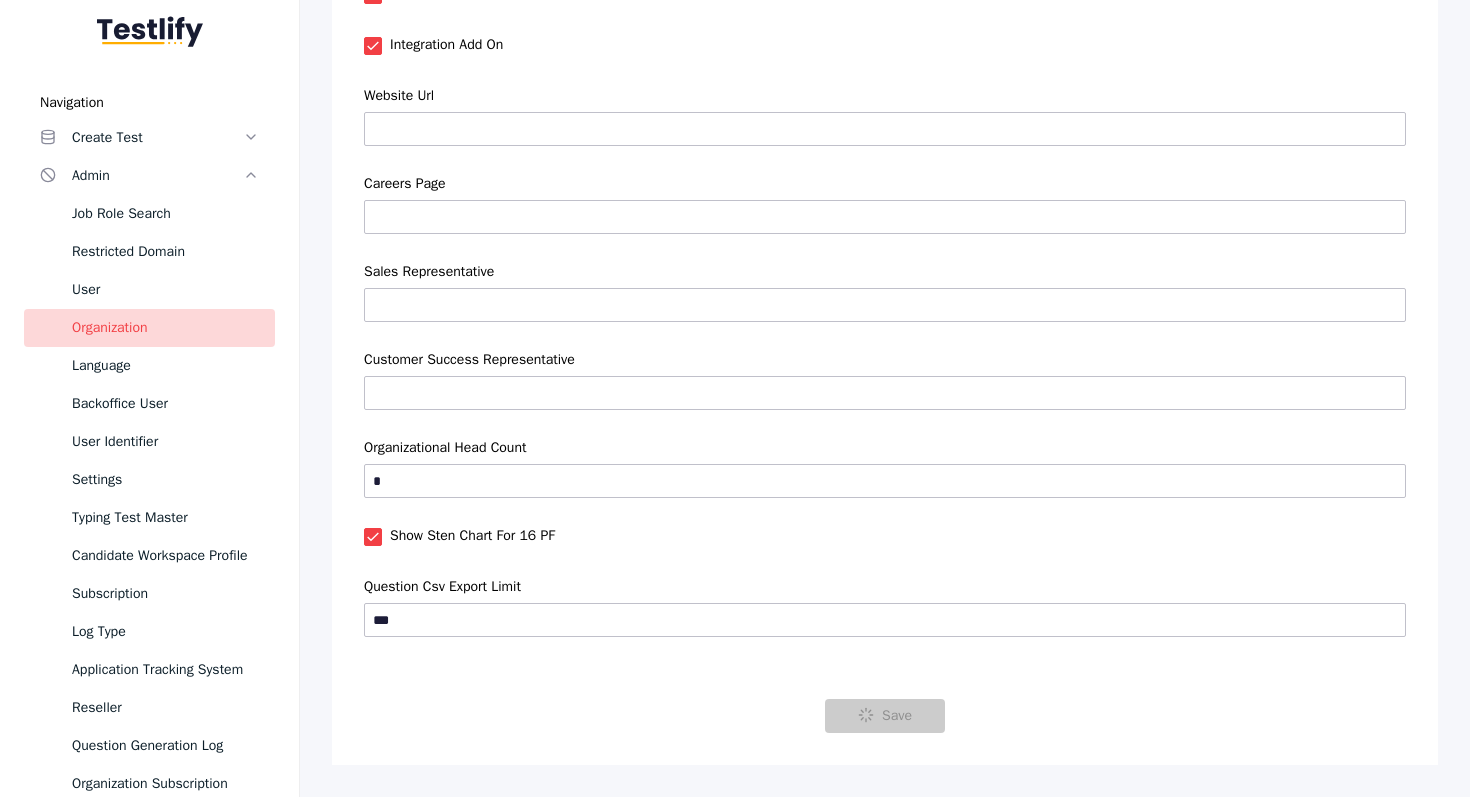 scroll, scrollTop: 0, scrollLeft: 0, axis: both 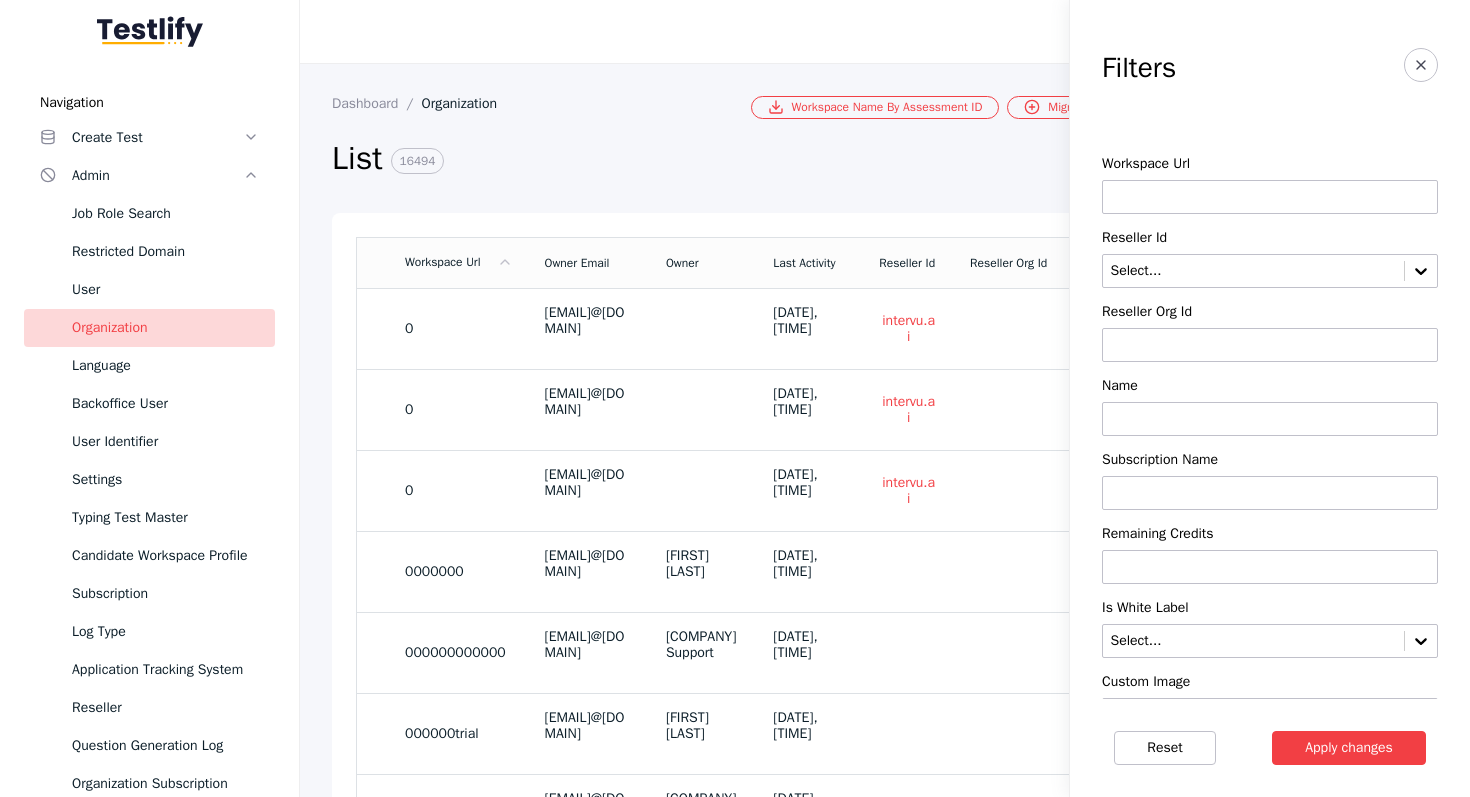 click at bounding box center [1270, 197] 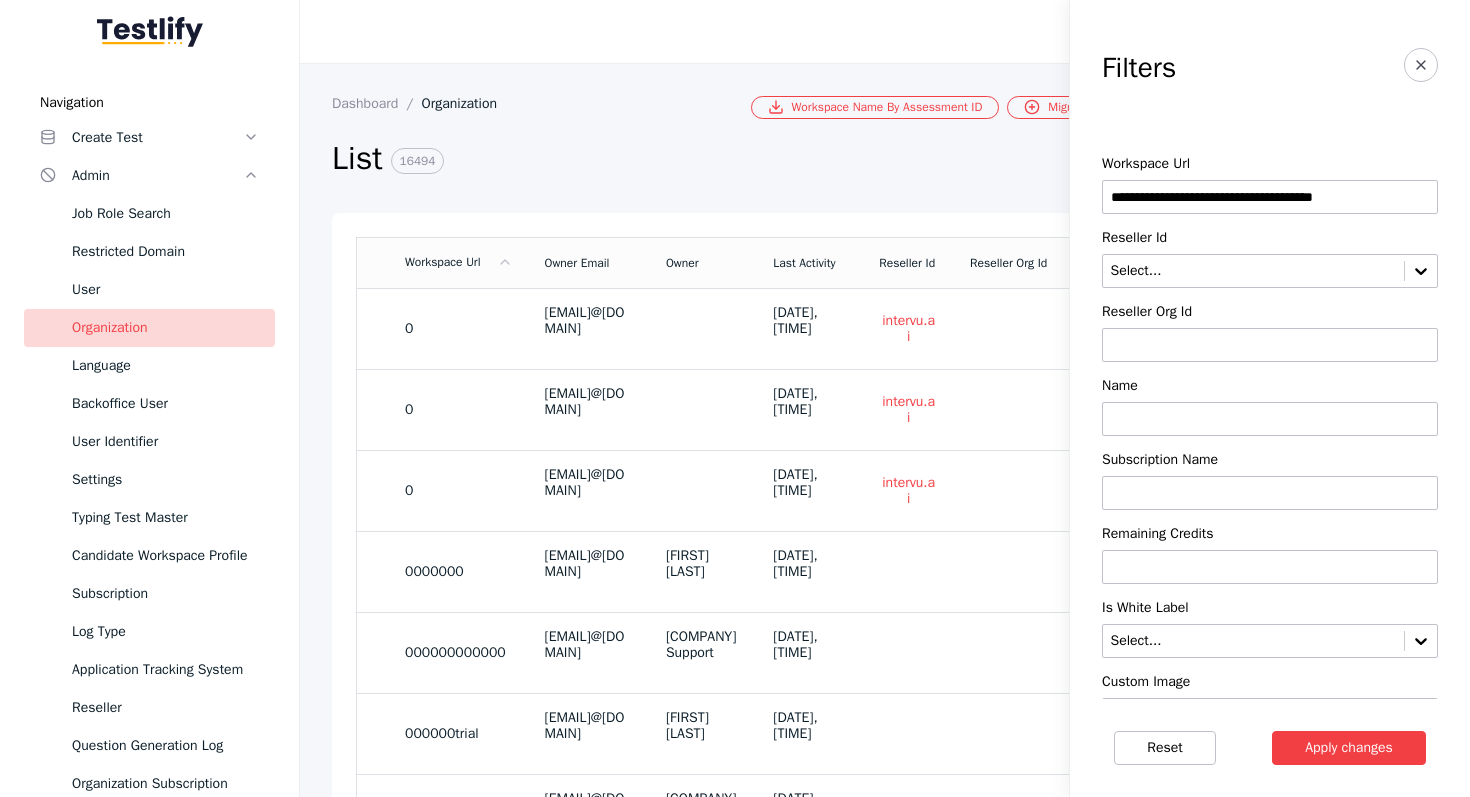 click on "**********" at bounding box center (1270, 197) 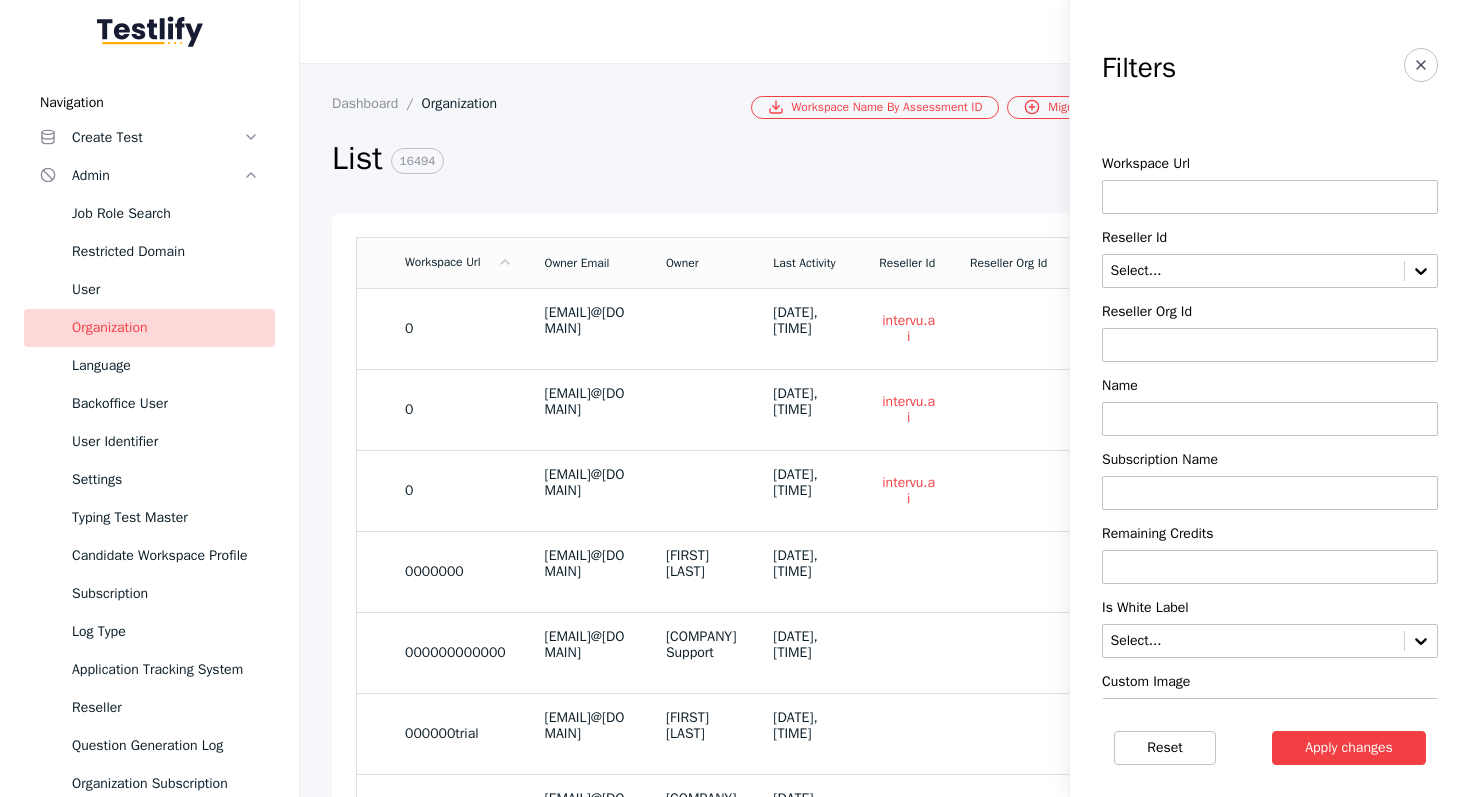 paste on "**********" 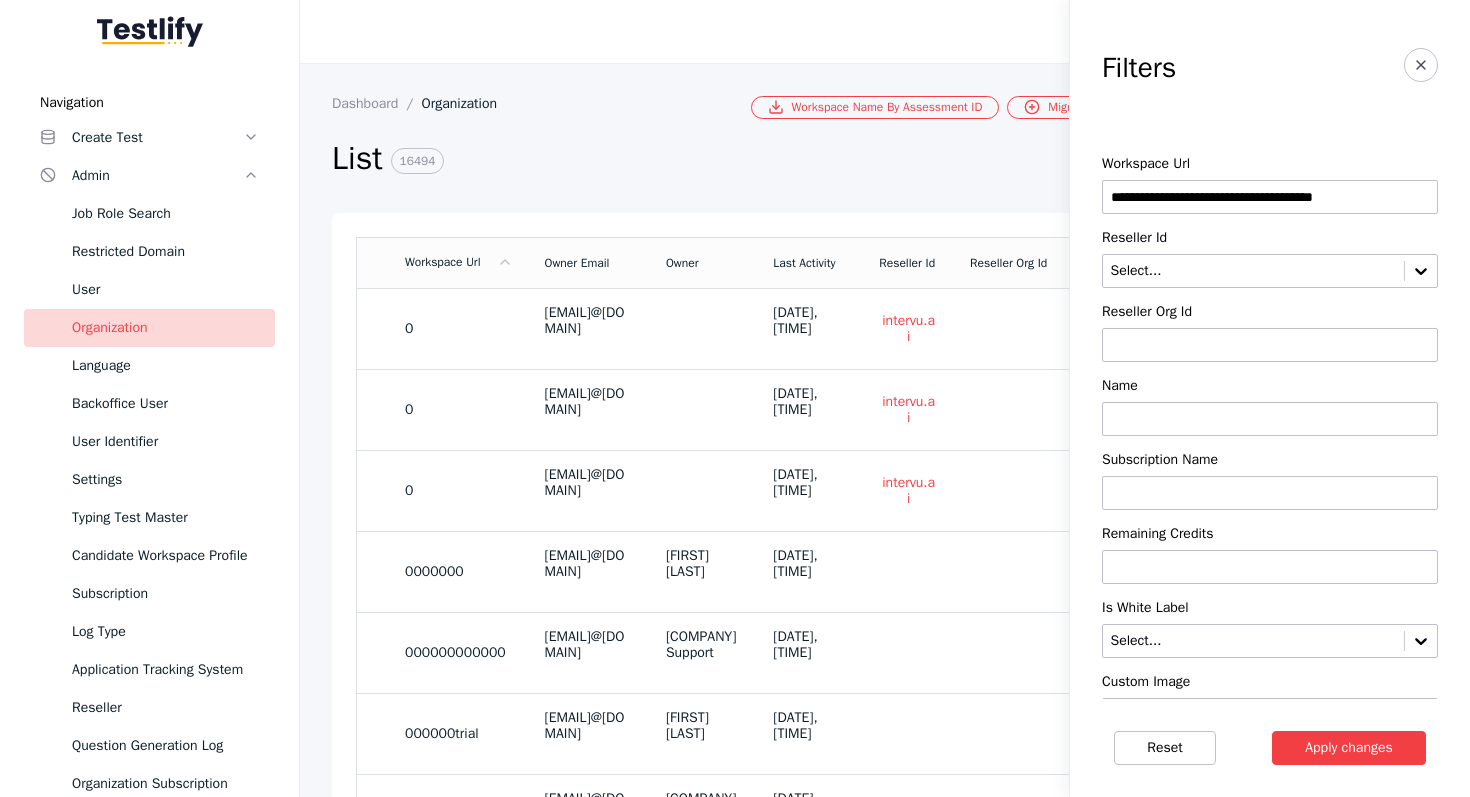 click on "**********" at bounding box center [1270, 197] 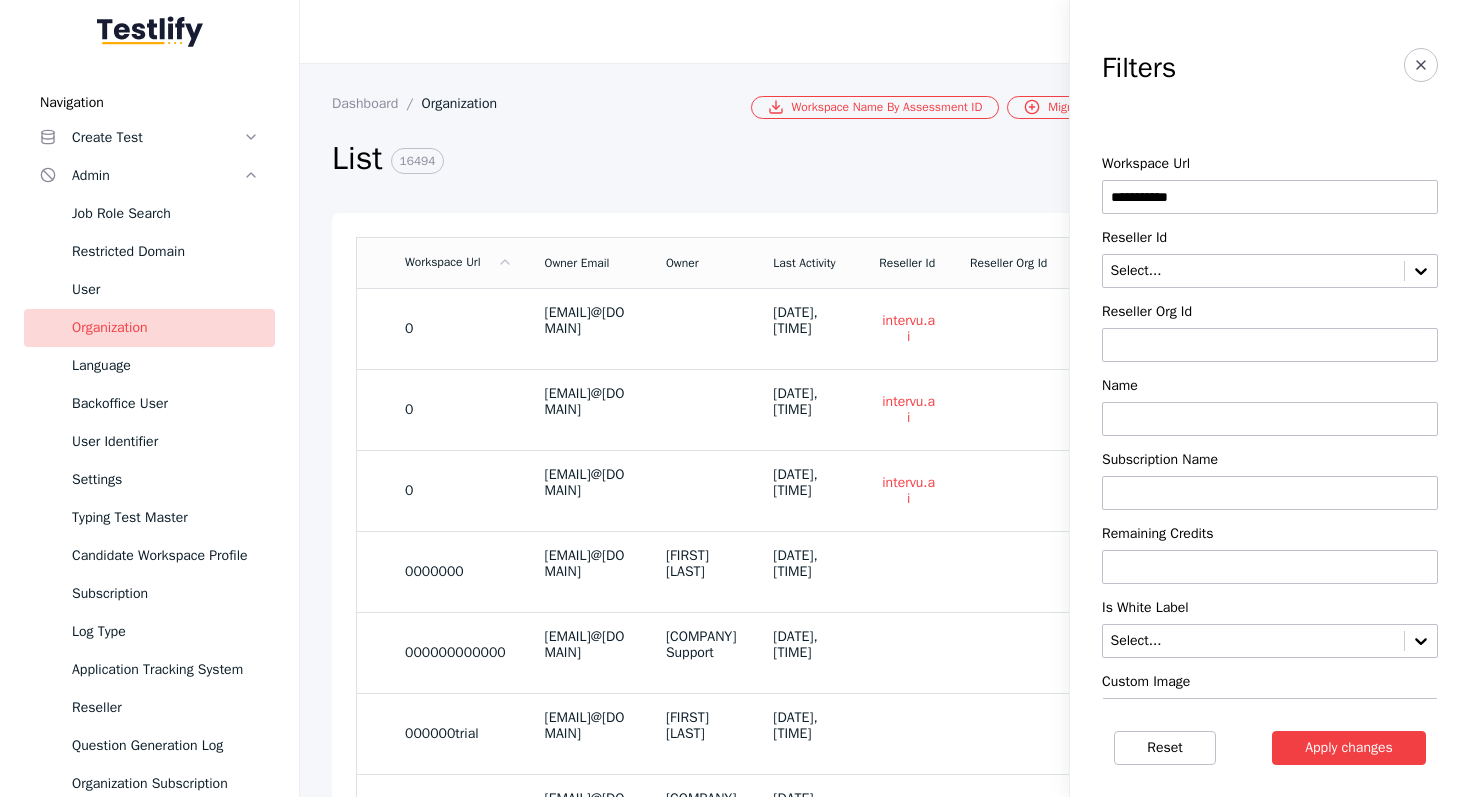 type on "**********" 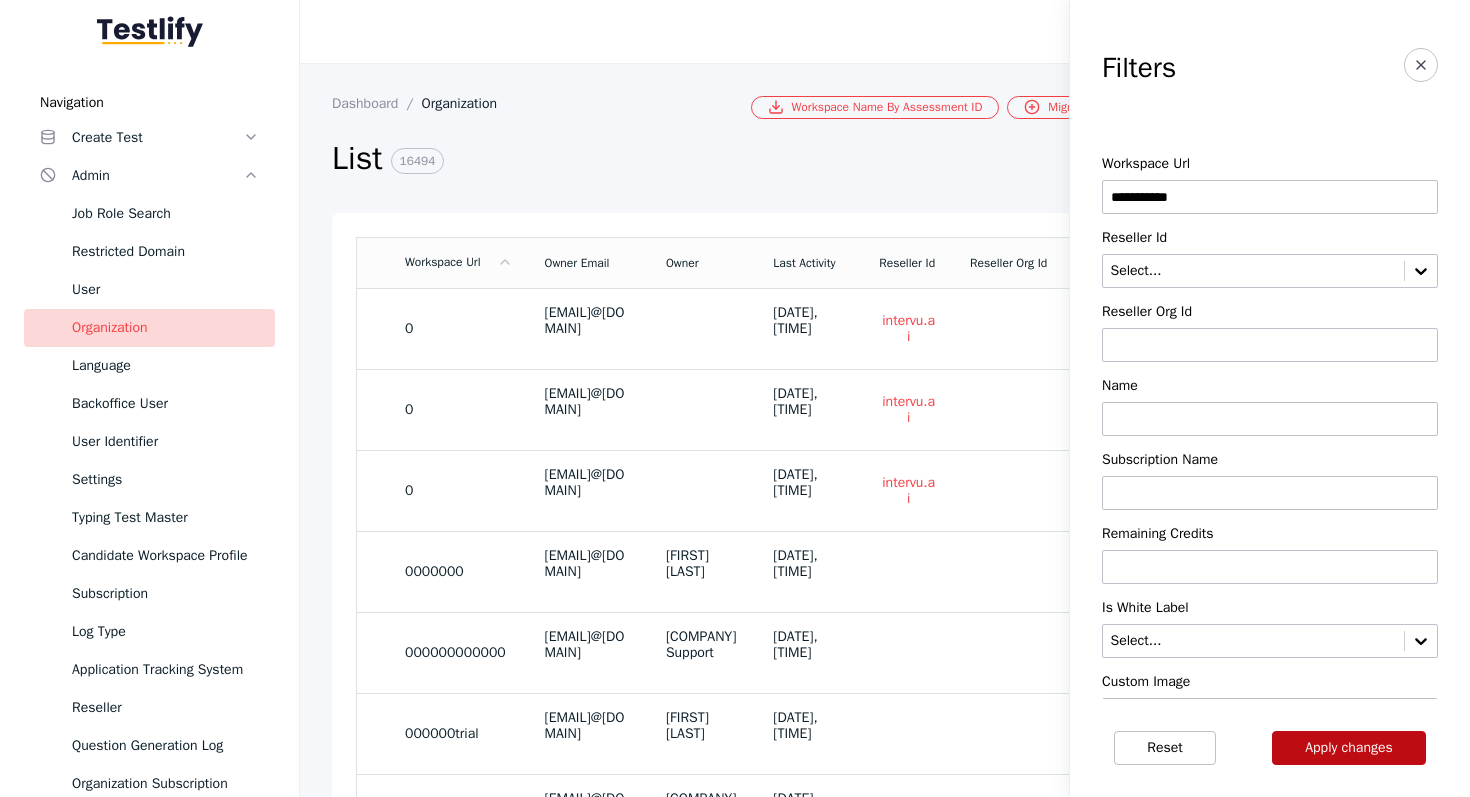 click on "Apply changes" at bounding box center [1349, 748] 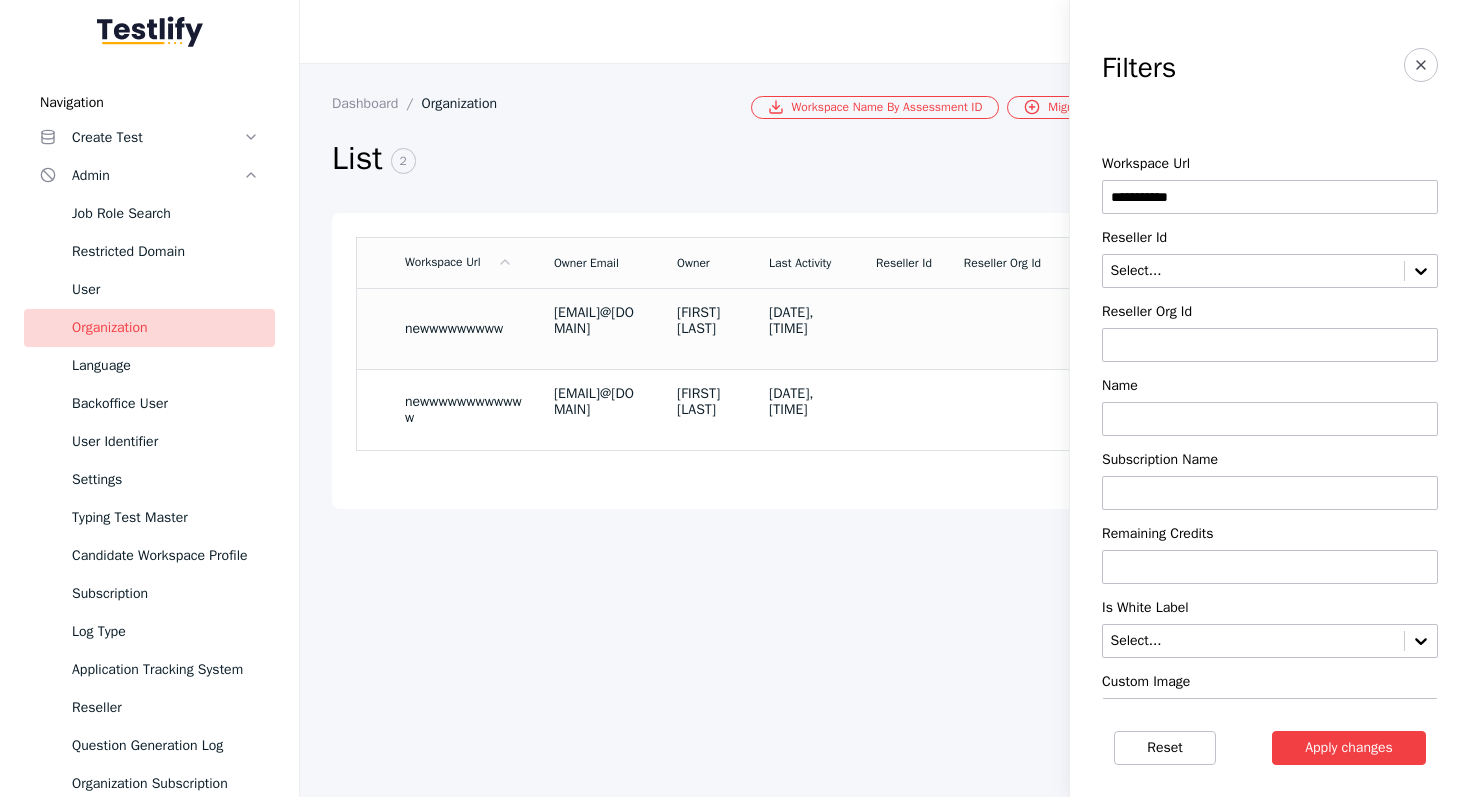 click on "[FIRST] [LAST]" at bounding box center (707, 321) 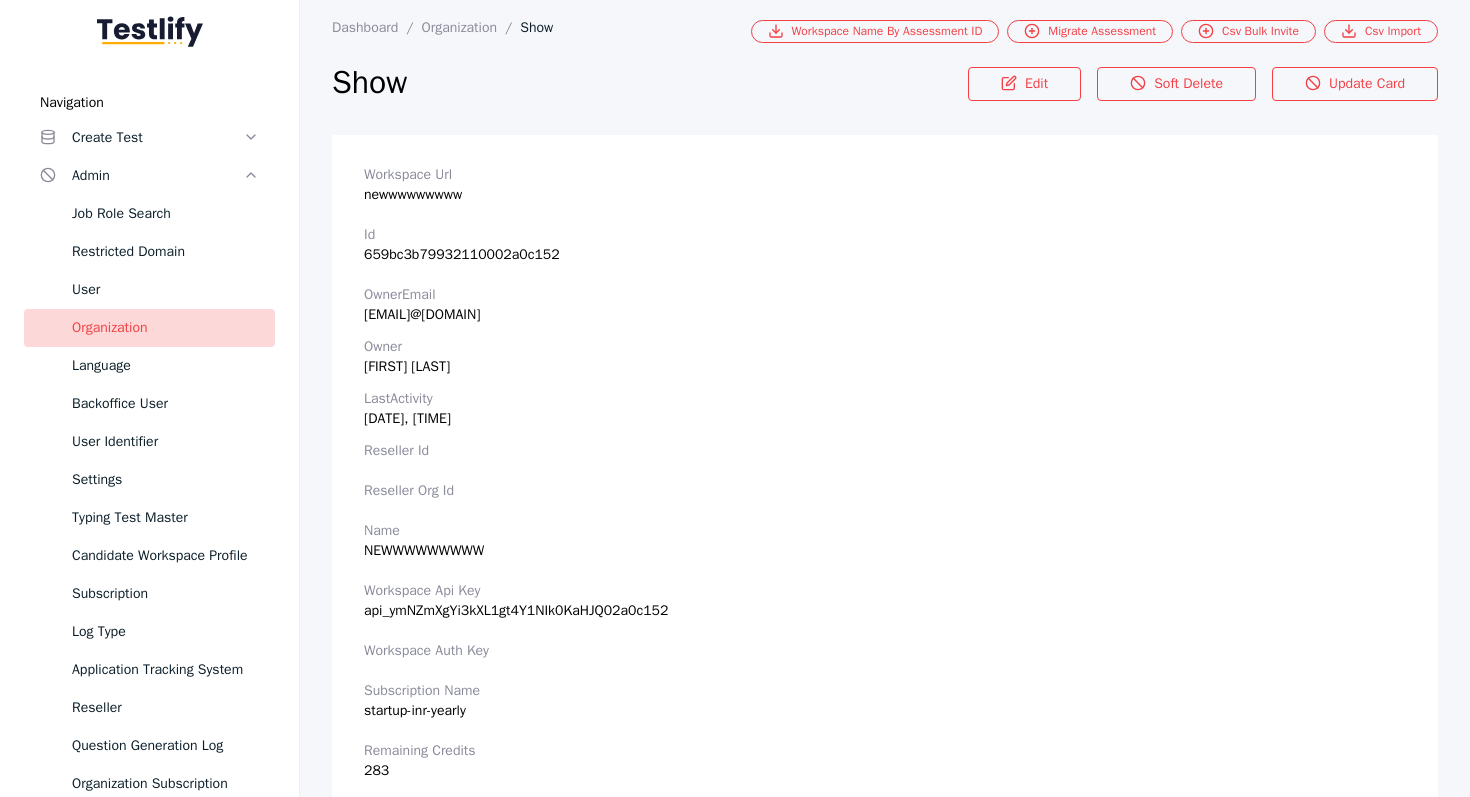 scroll, scrollTop: 0, scrollLeft: 0, axis: both 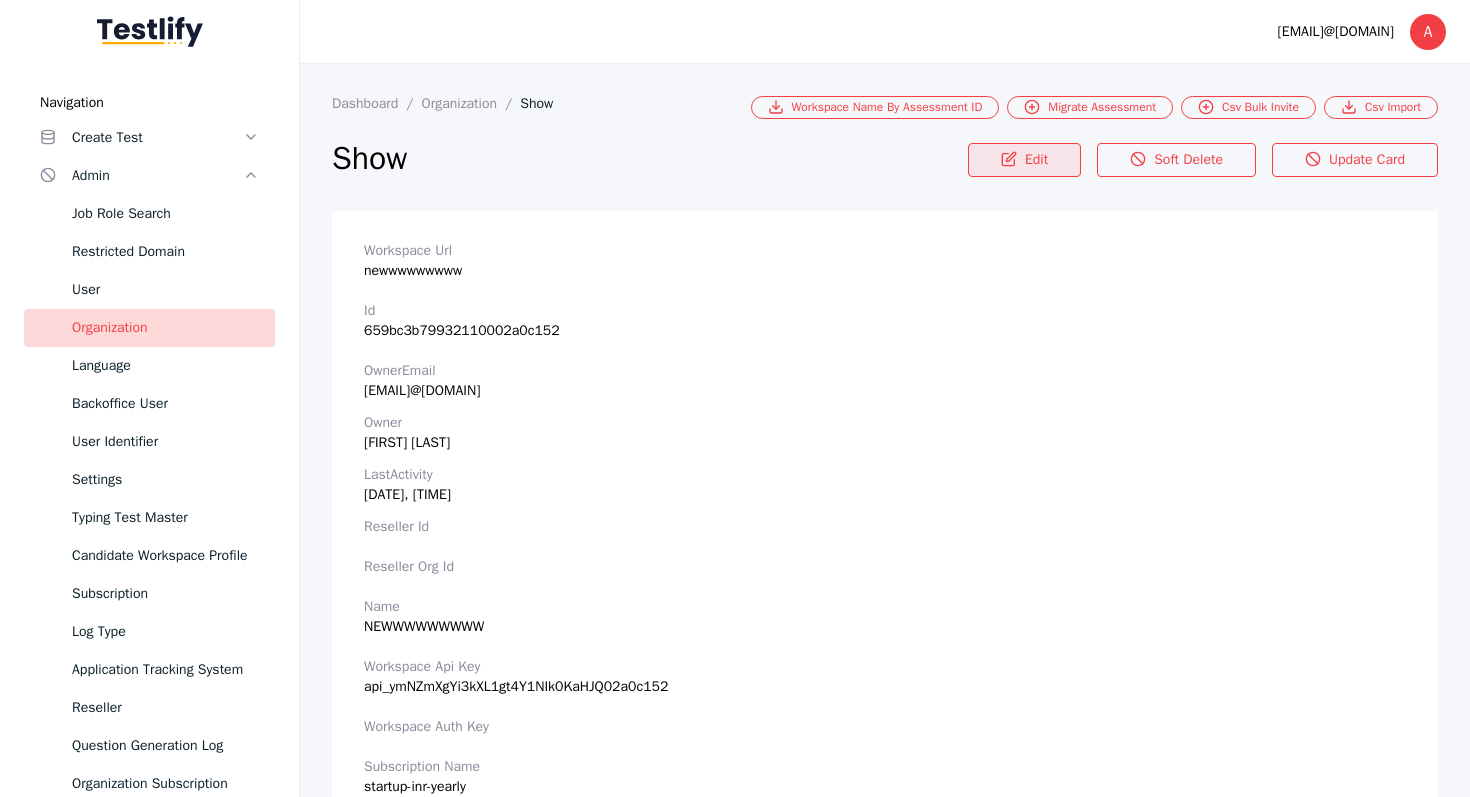 click at bounding box center (1009, 159) 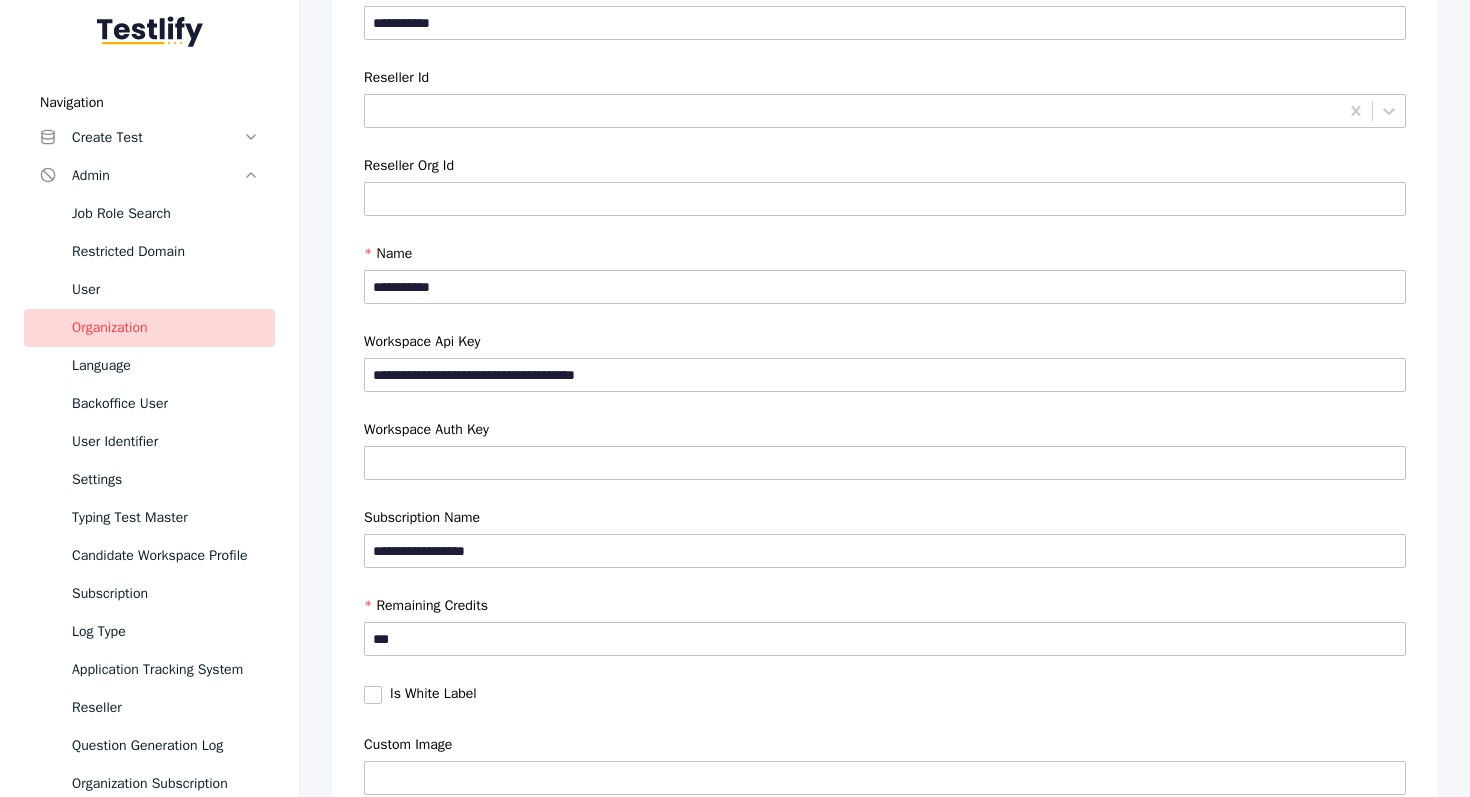scroll, scrollTop: 0, scrollLeft: 0, axis: both 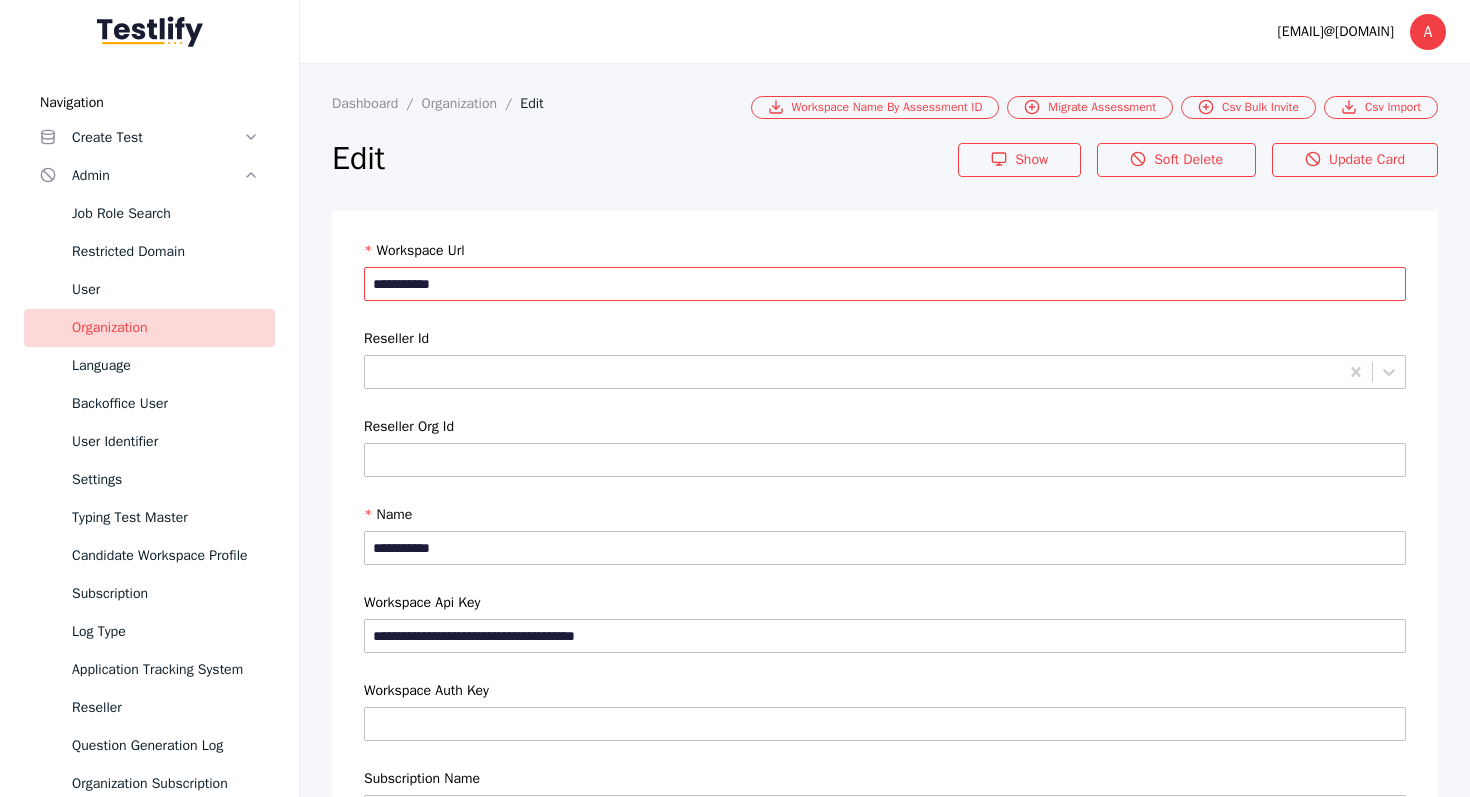 click on "**********" at bounding box center [885, 284] 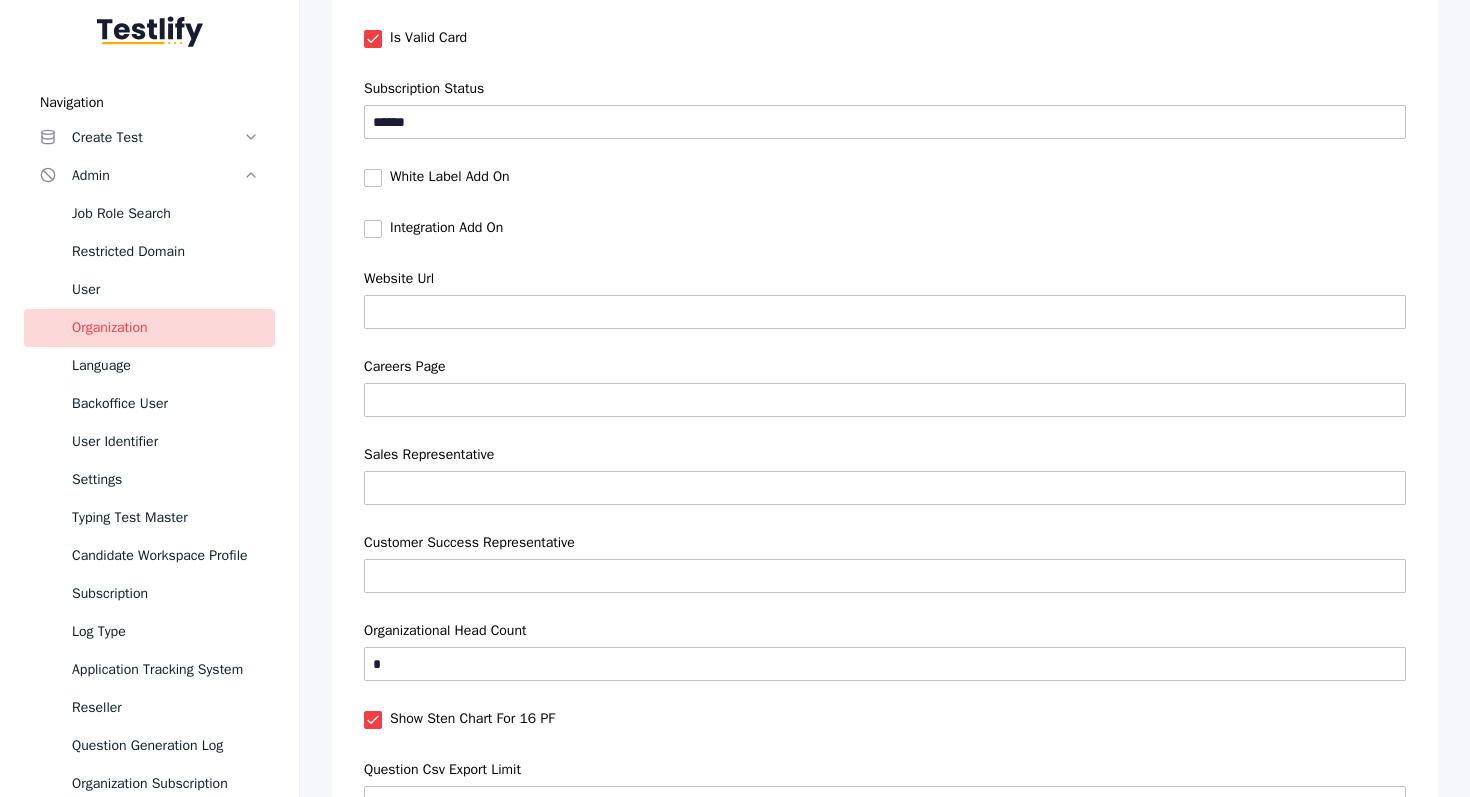 scroll, scrollTop: 2142, scrollLeft: 0, axis: vertical 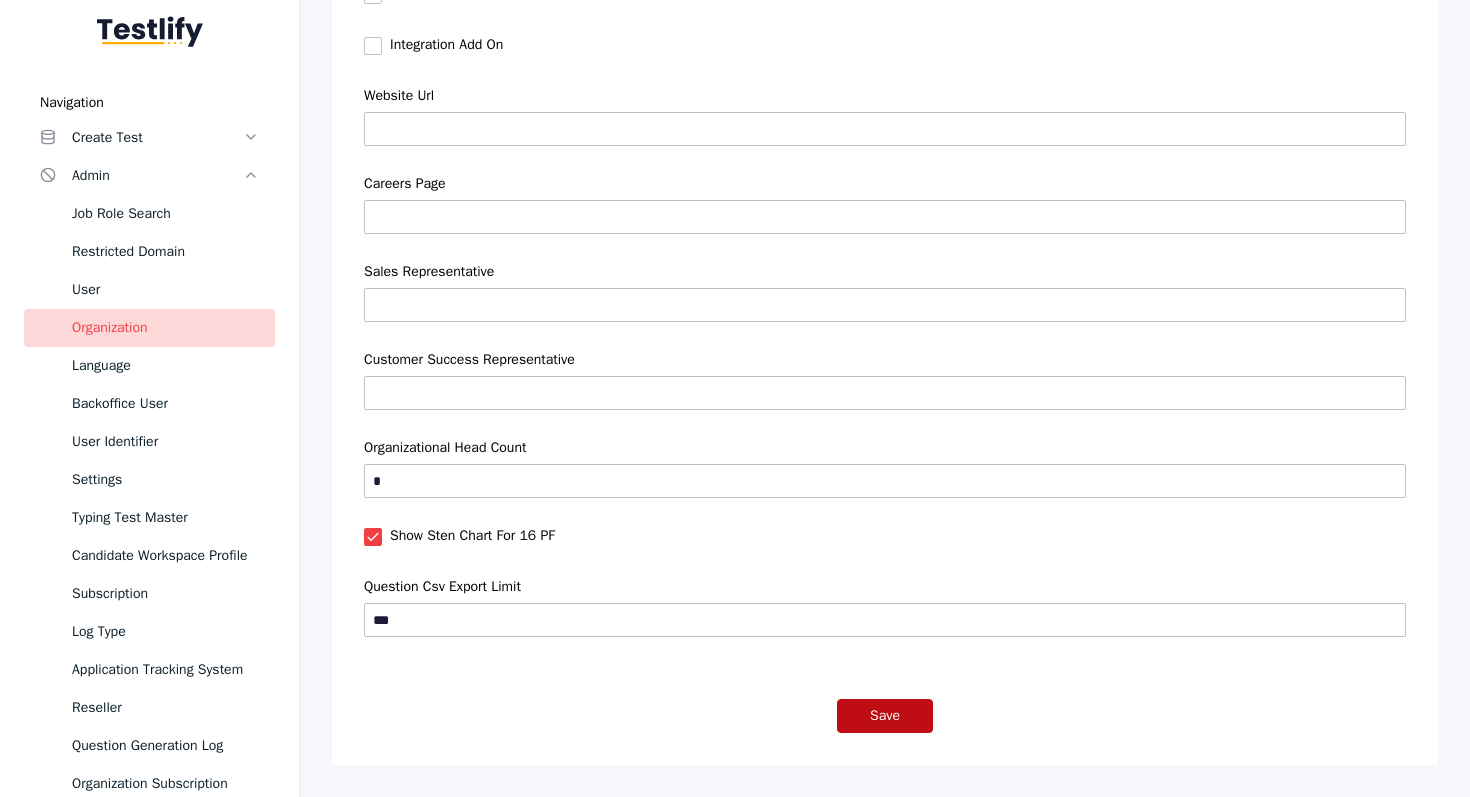 click on "Save" at bounding box center (885, 716) 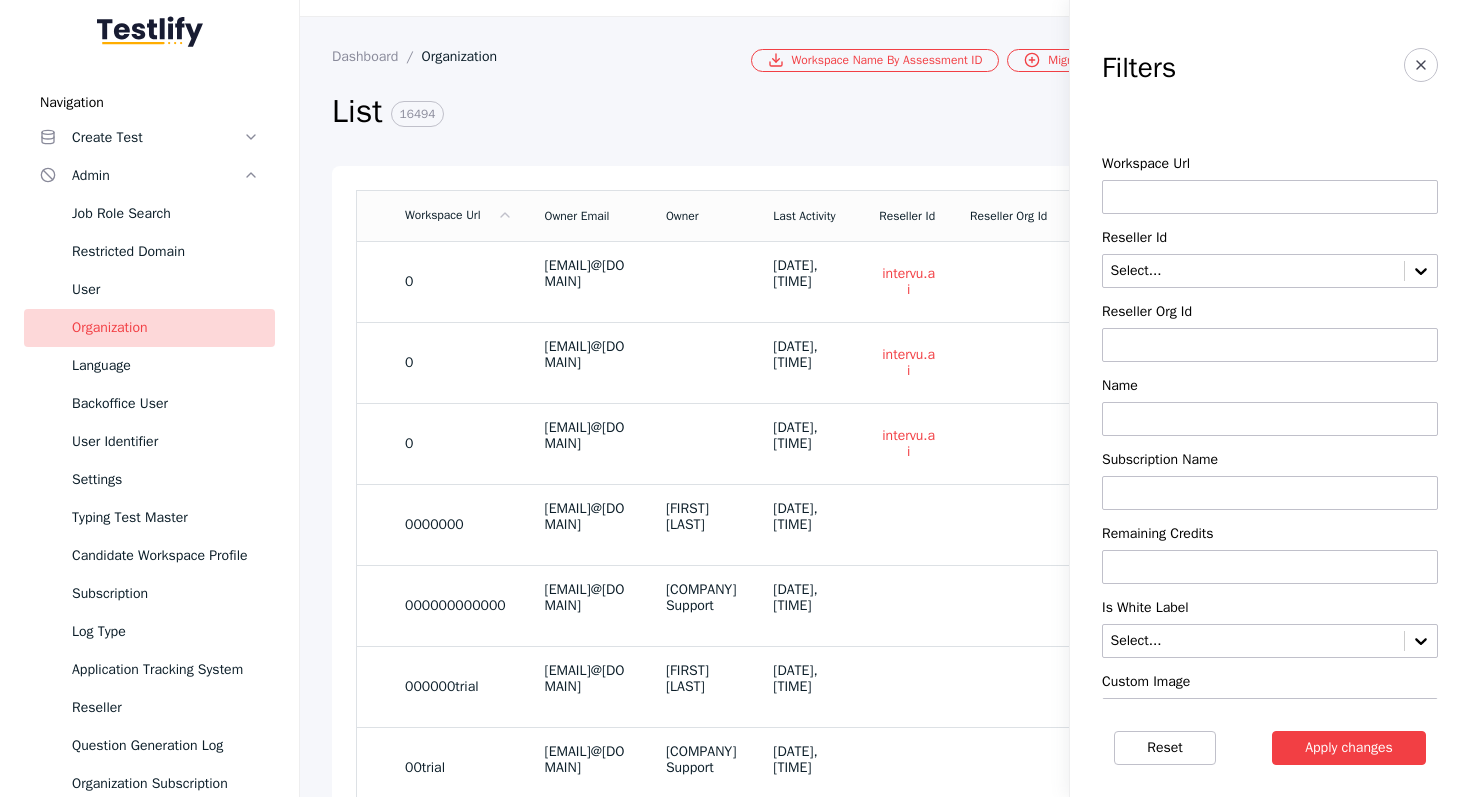 scroll, scrollTop: 44, scrollLeft: 0, axis: vertical 